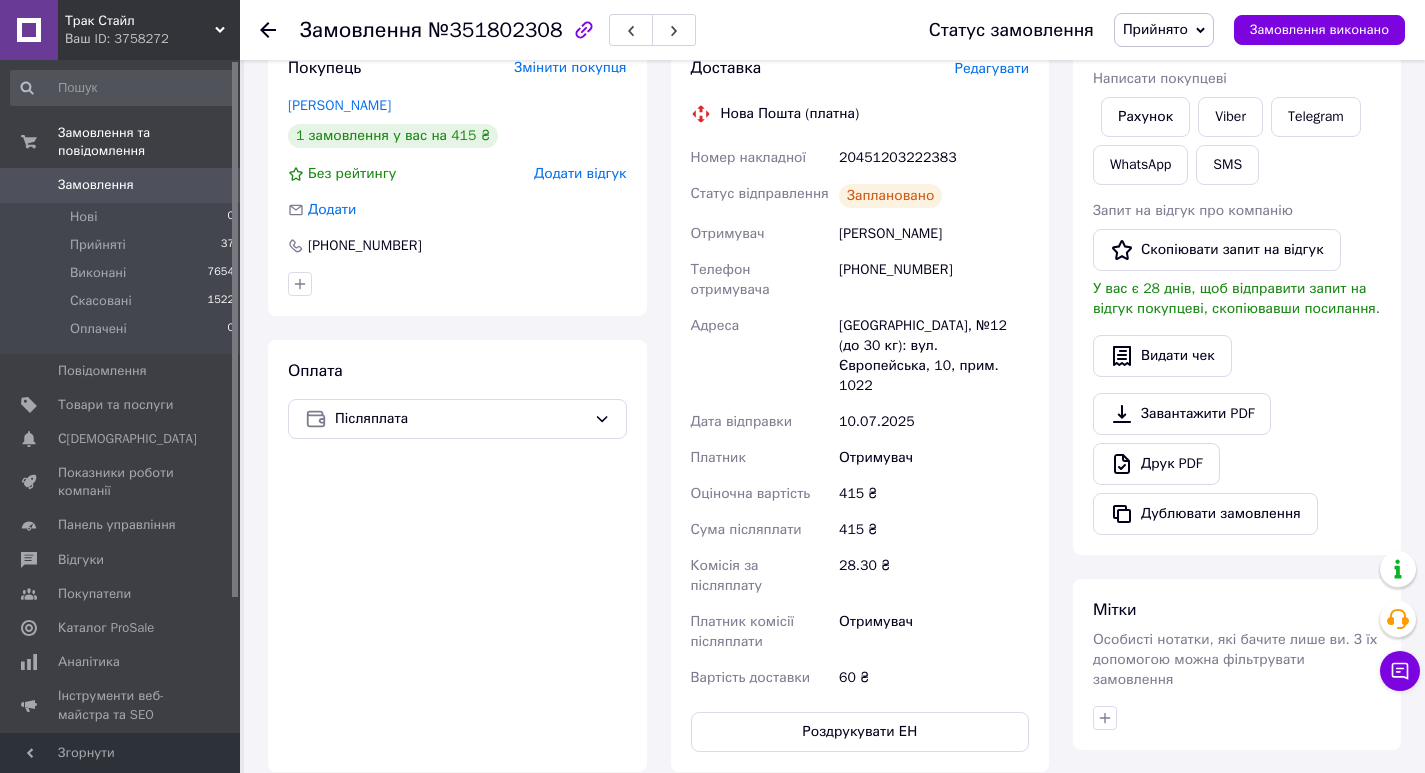 scroll, scrollTop: 500, scrollLeft: 0, axis: vertical 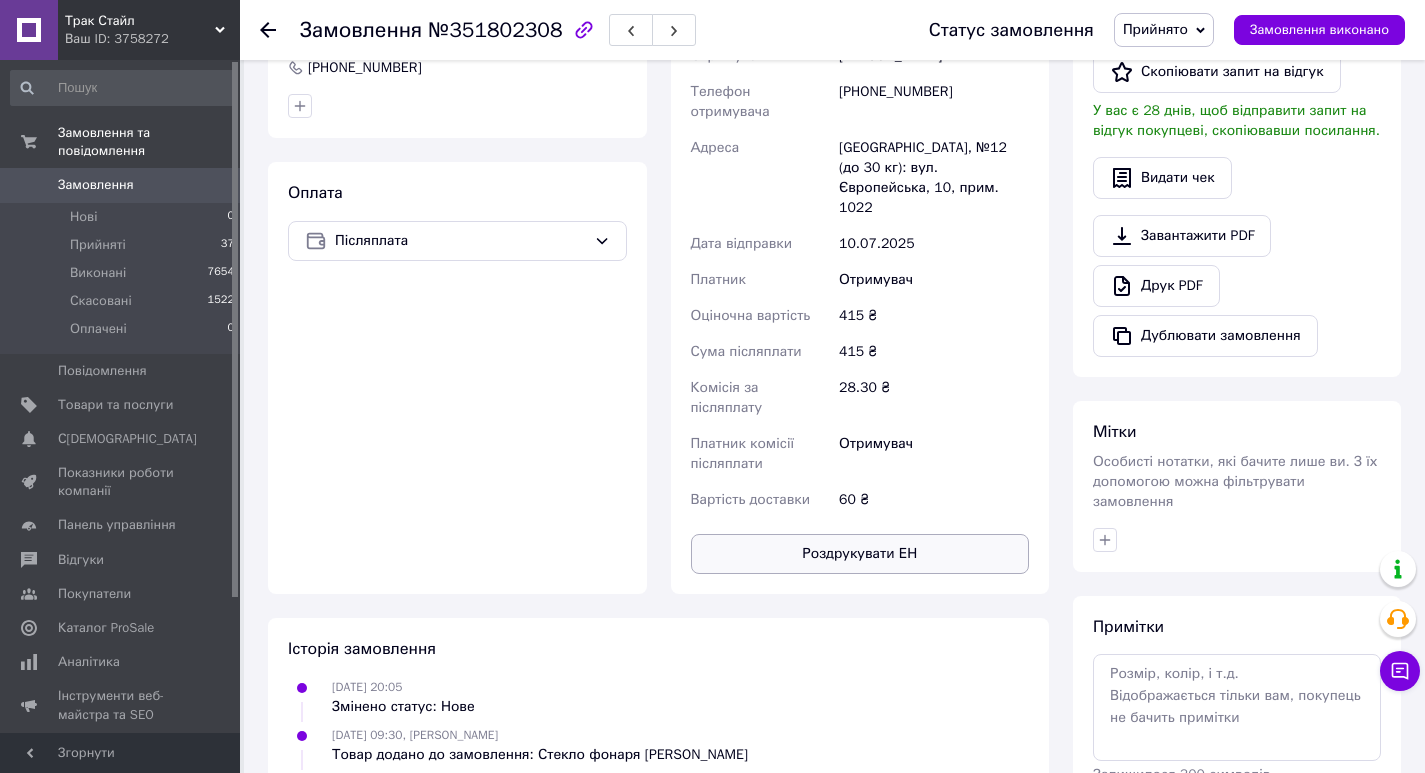click on "Роздрукувати ЕН" at bounding box center (860, 554) 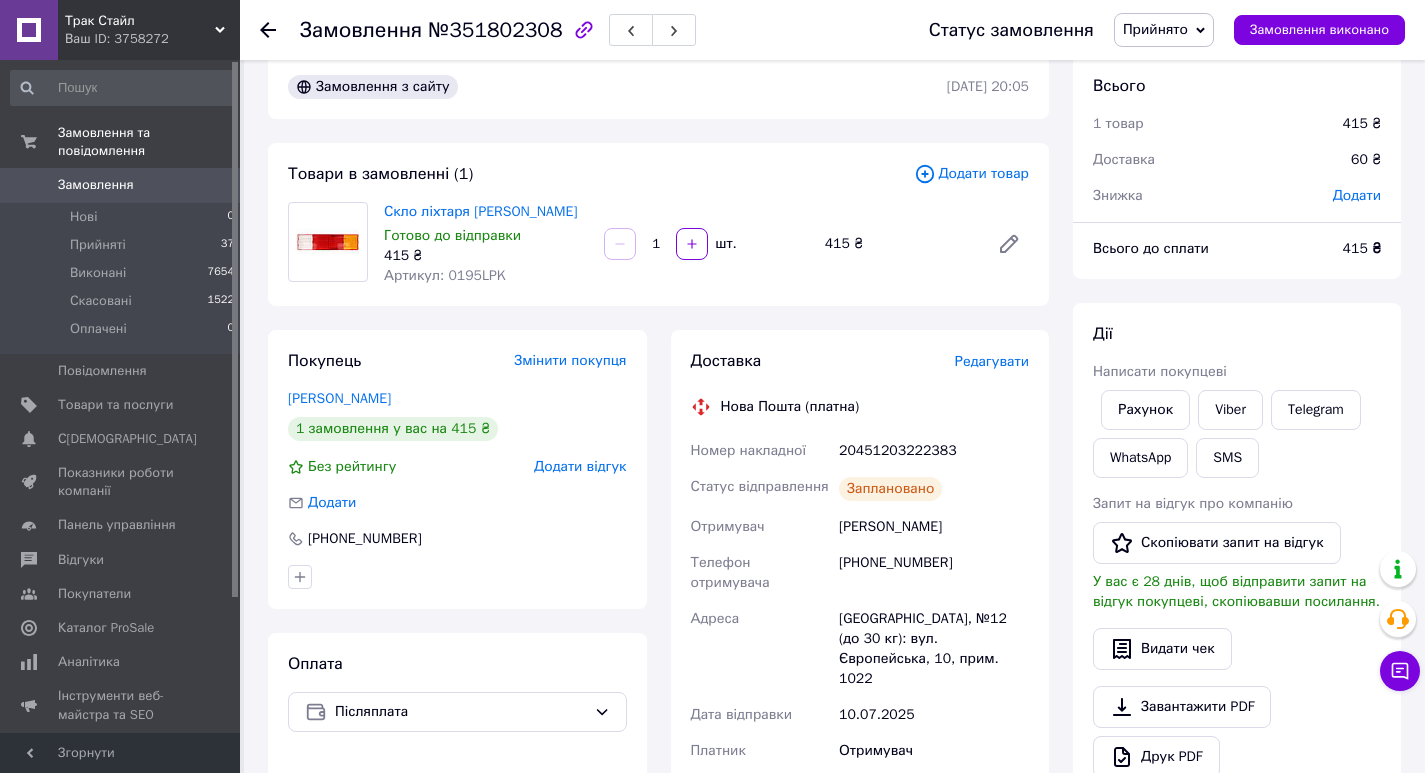 scroll, scrollTop: 0, scrollLeft: 0, axis: both 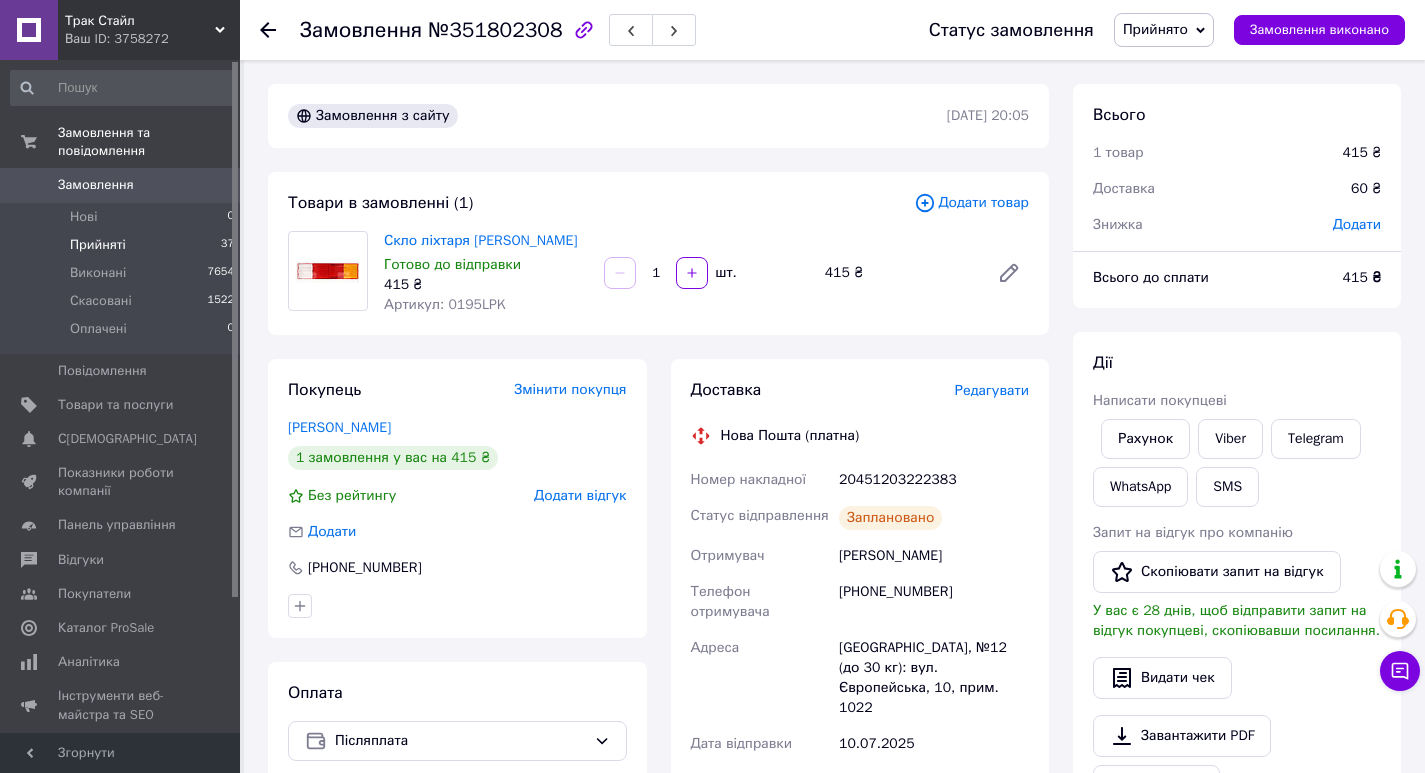 click on "Прийняті 37" at bounding box center [123, 245] 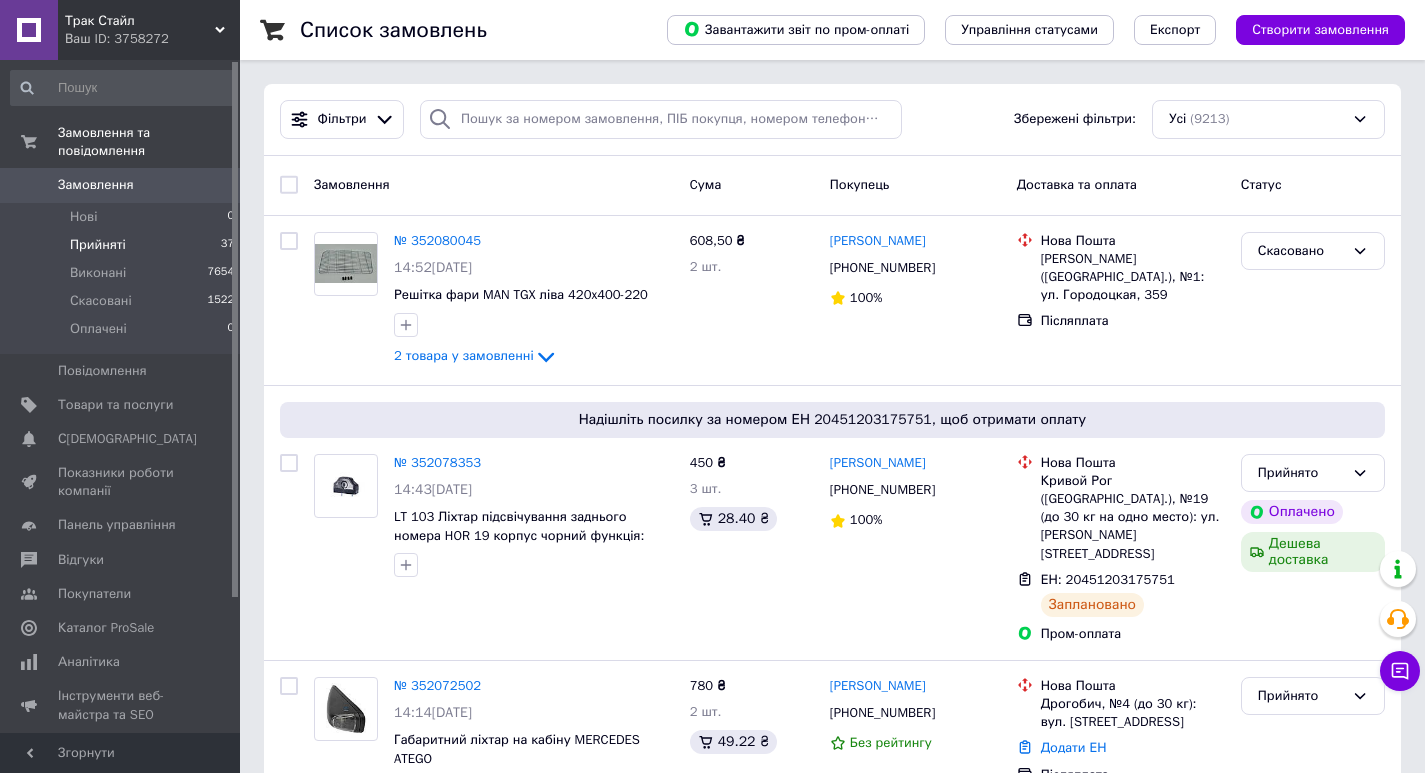 click on "Прийняті 37" at bounding box center (123, 245) 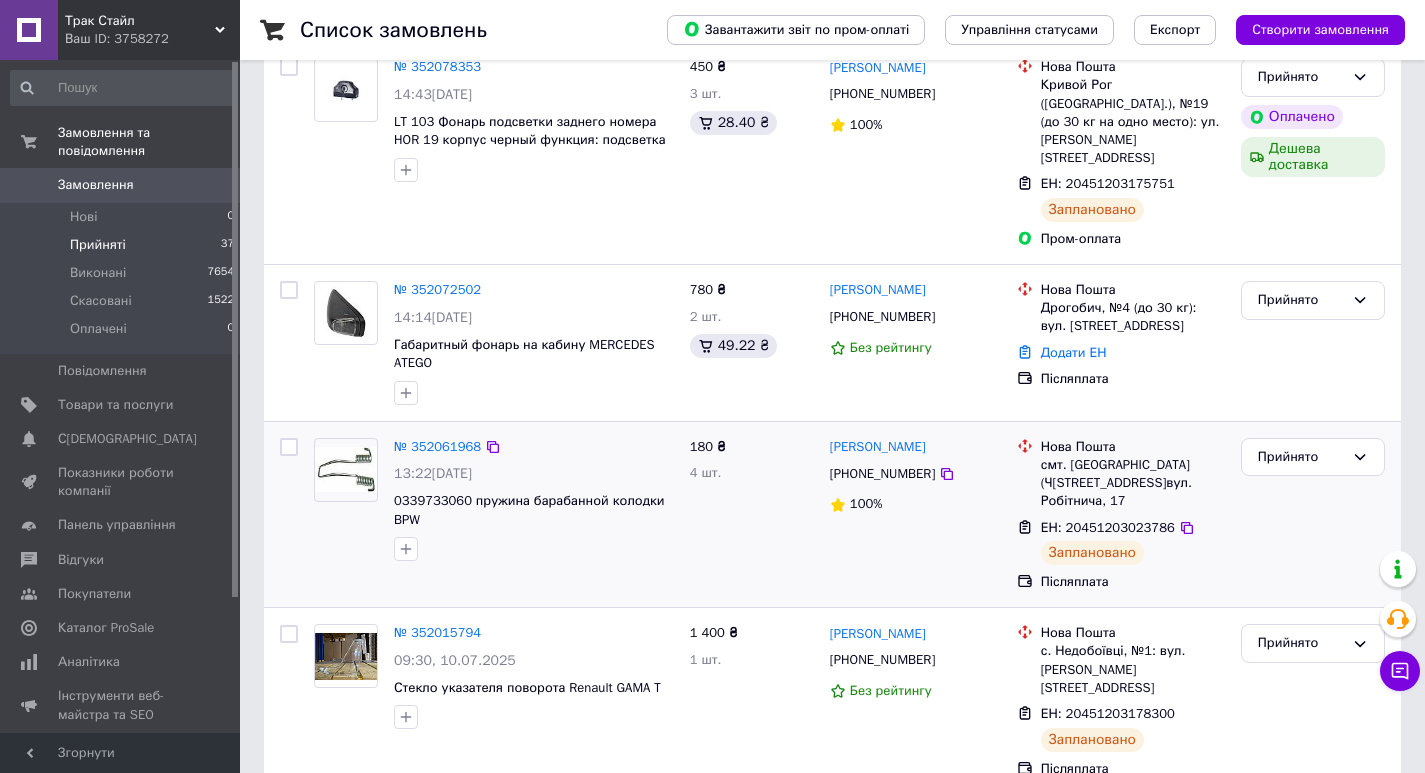 scroll, scrollTop: 300, scrollLeft: 0, axis: vertical 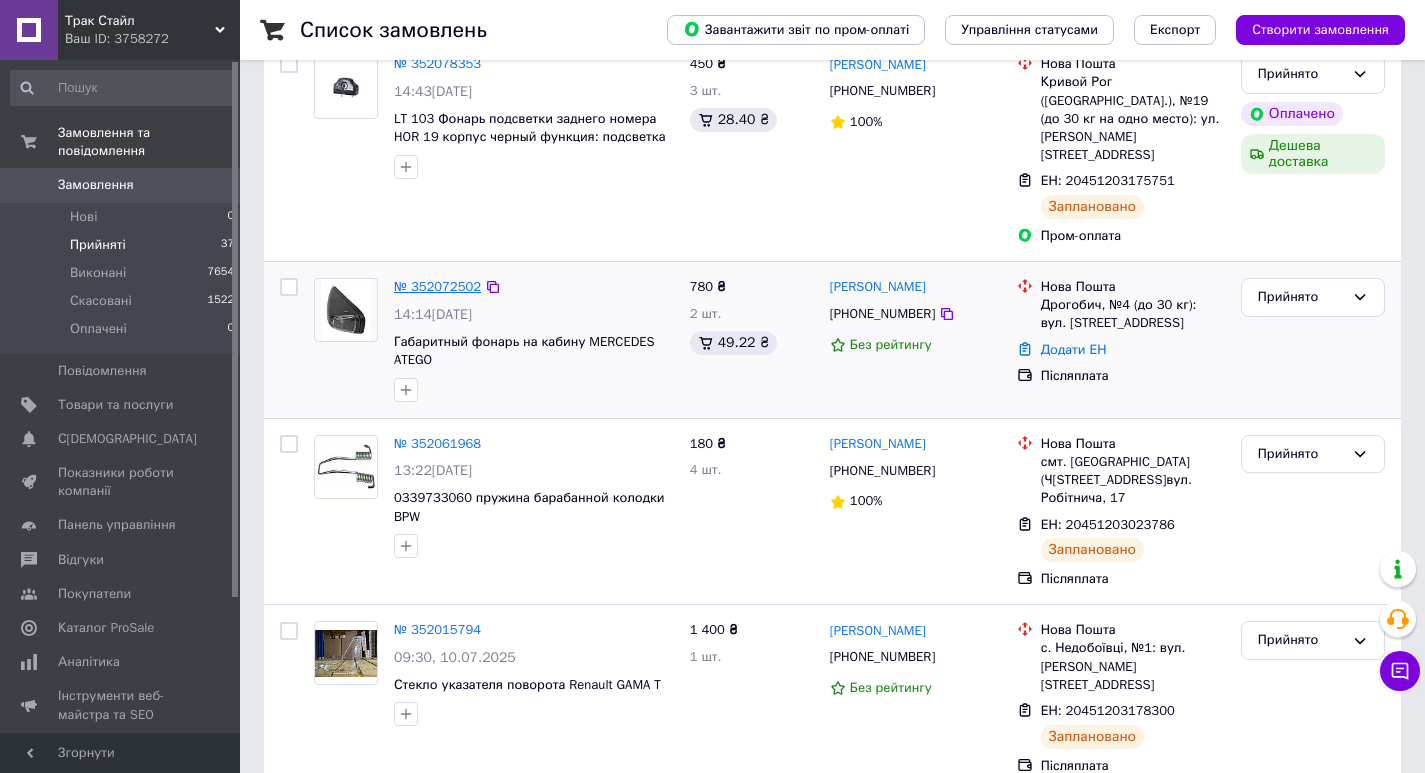 click on "№ 352072502" at bounding box center (437, 286) 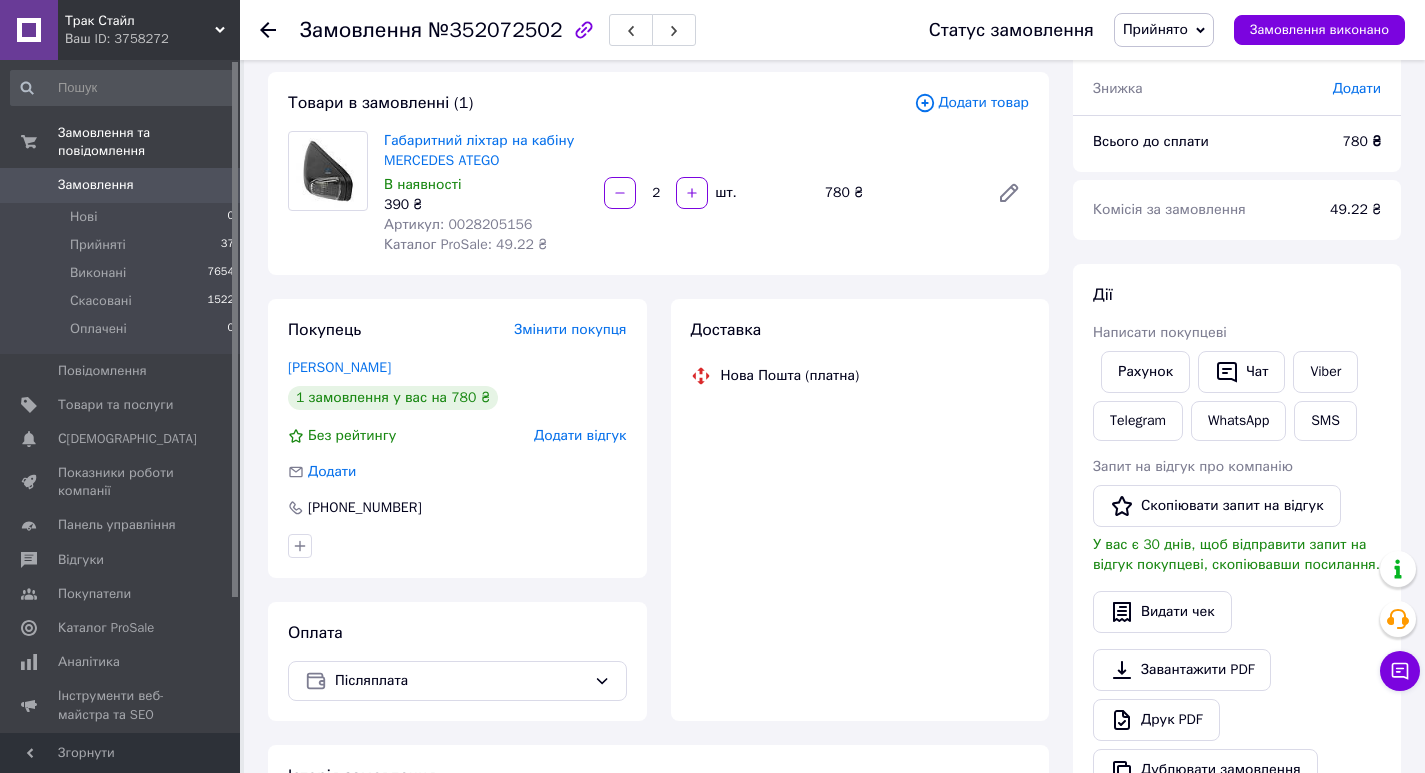 scroll, scrollTop: 300, scrollLeft: 0, axis: vertical 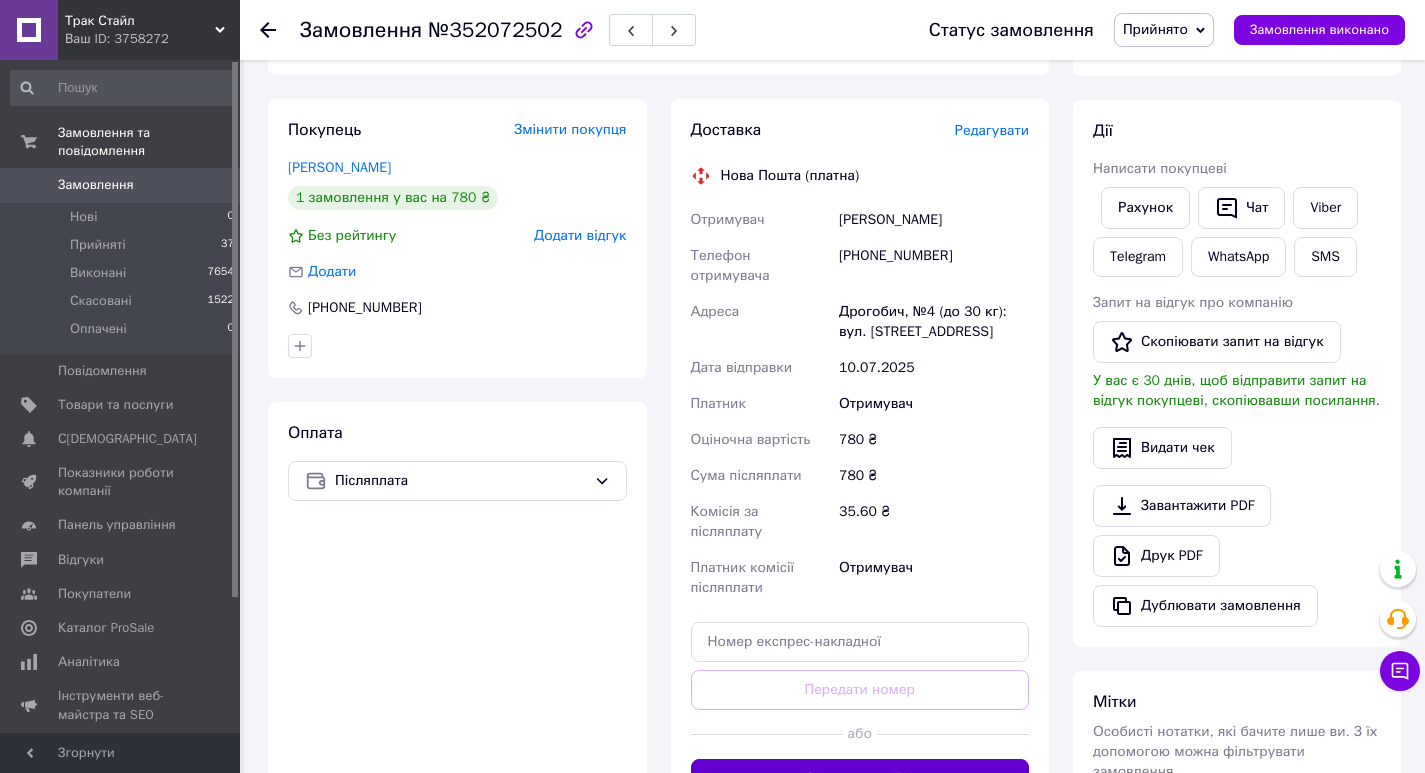click on "Згенерувати ЕН" at bounding box center (860, 779) 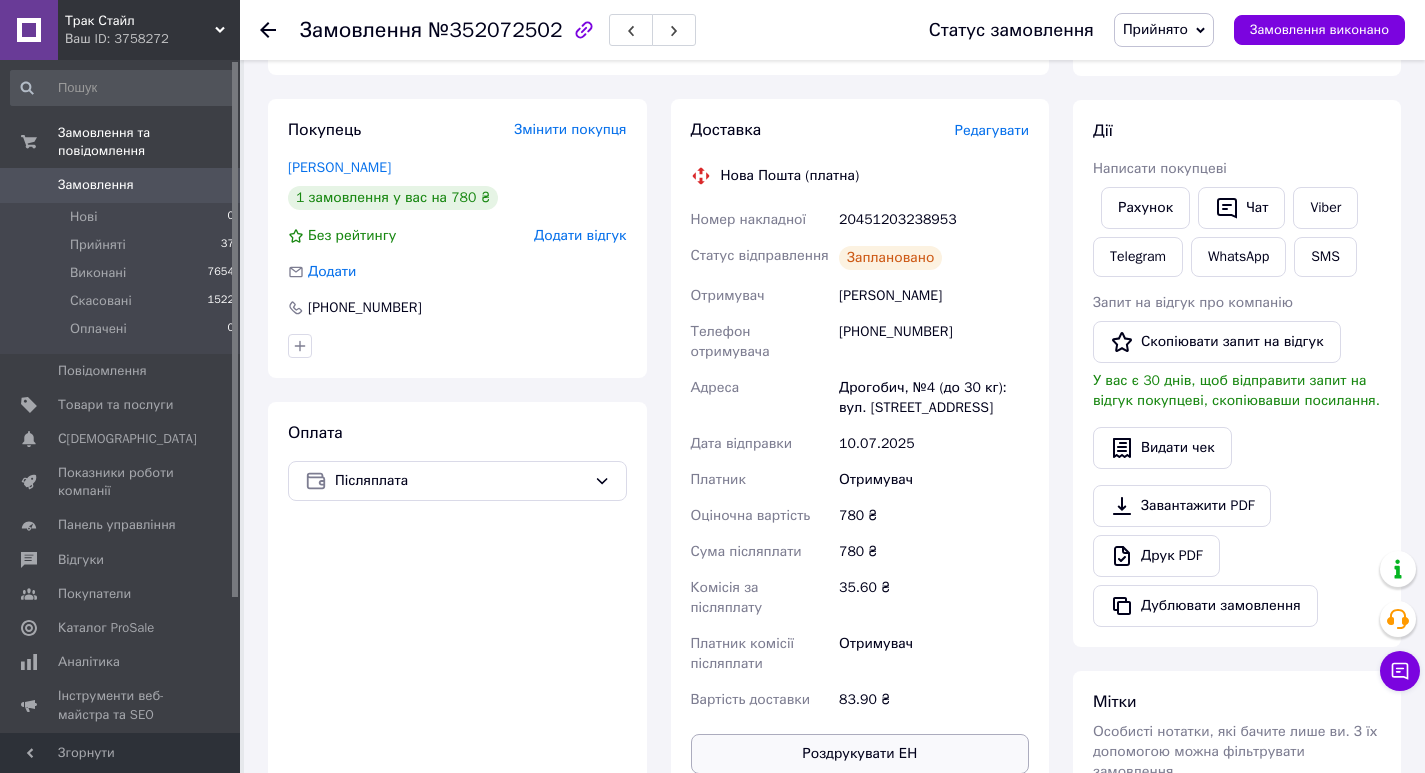 click on "Роздрукувати ЕН" at bounding box center [860, 754] 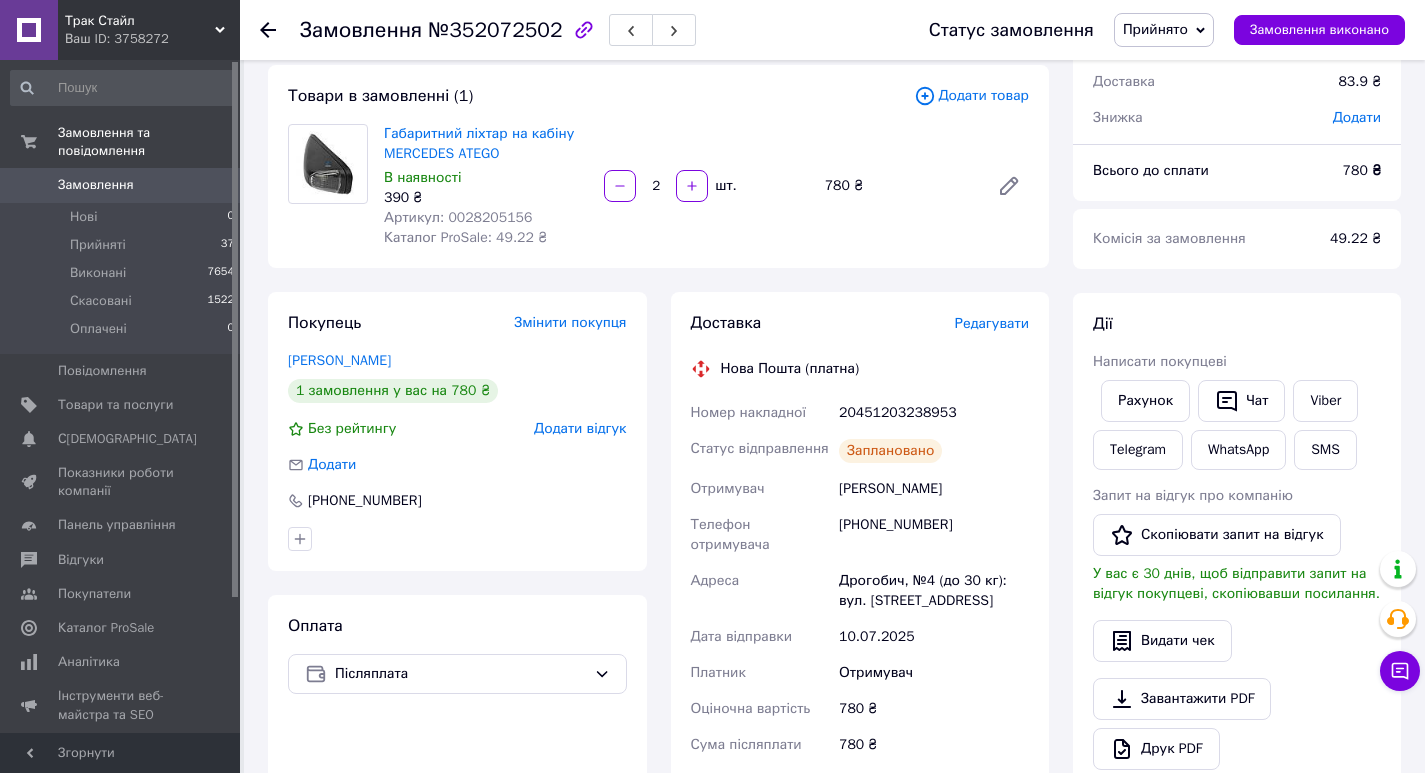 scroll, scrollTop: 100, scrollLeft: 0, axis: vertical 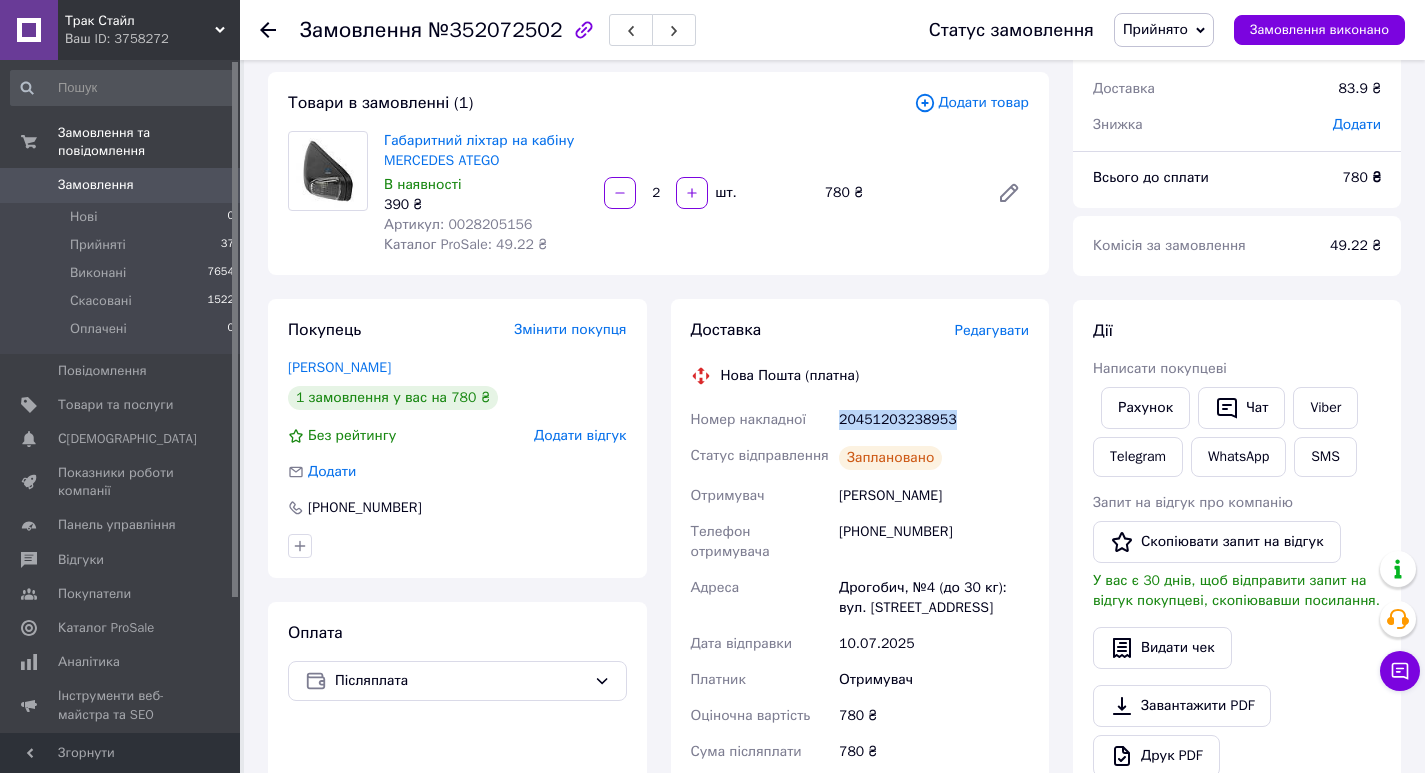 drag, startPoint x: 973, startPoint y: 417, endPoint x: 829, endPoint y: 426, distance: 144.28098 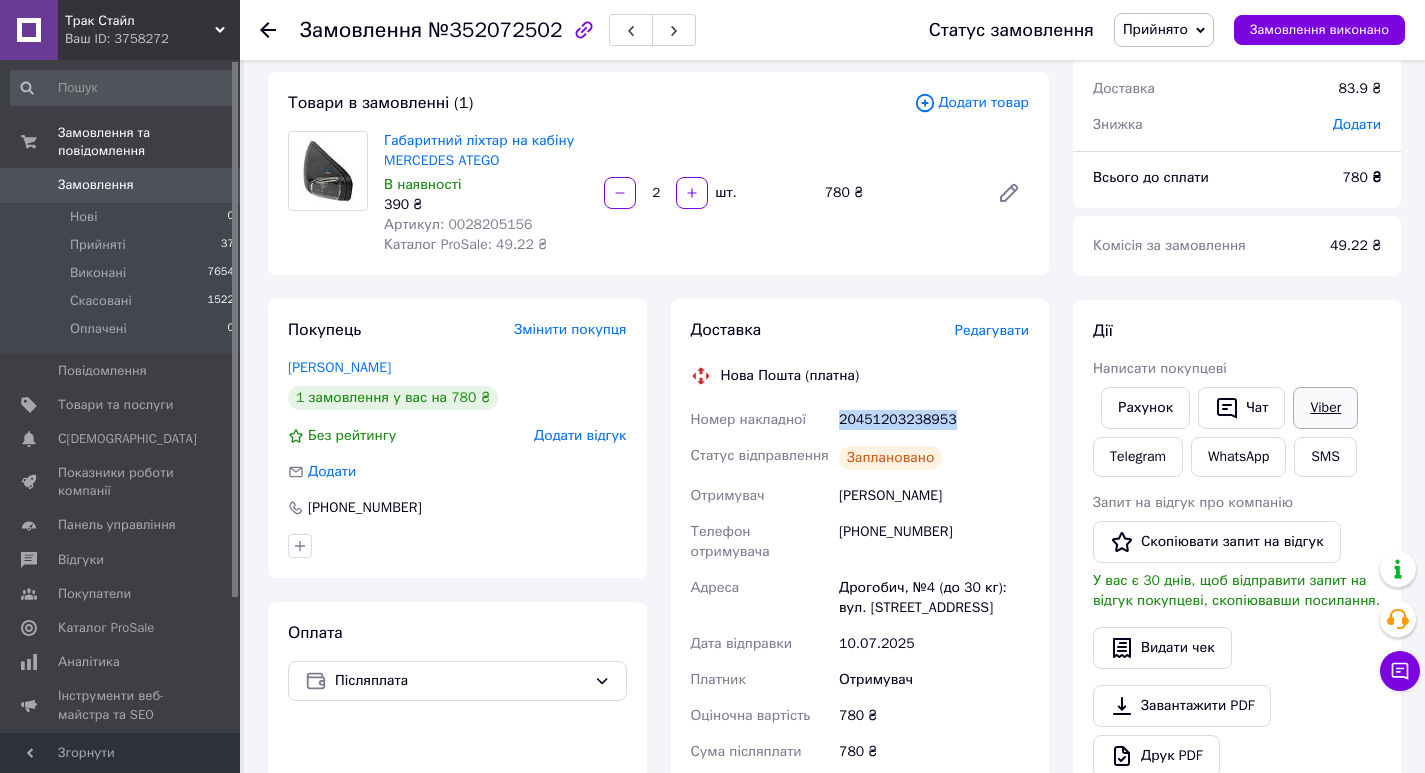 click on "Viber" at bounding box center [1325, 408] 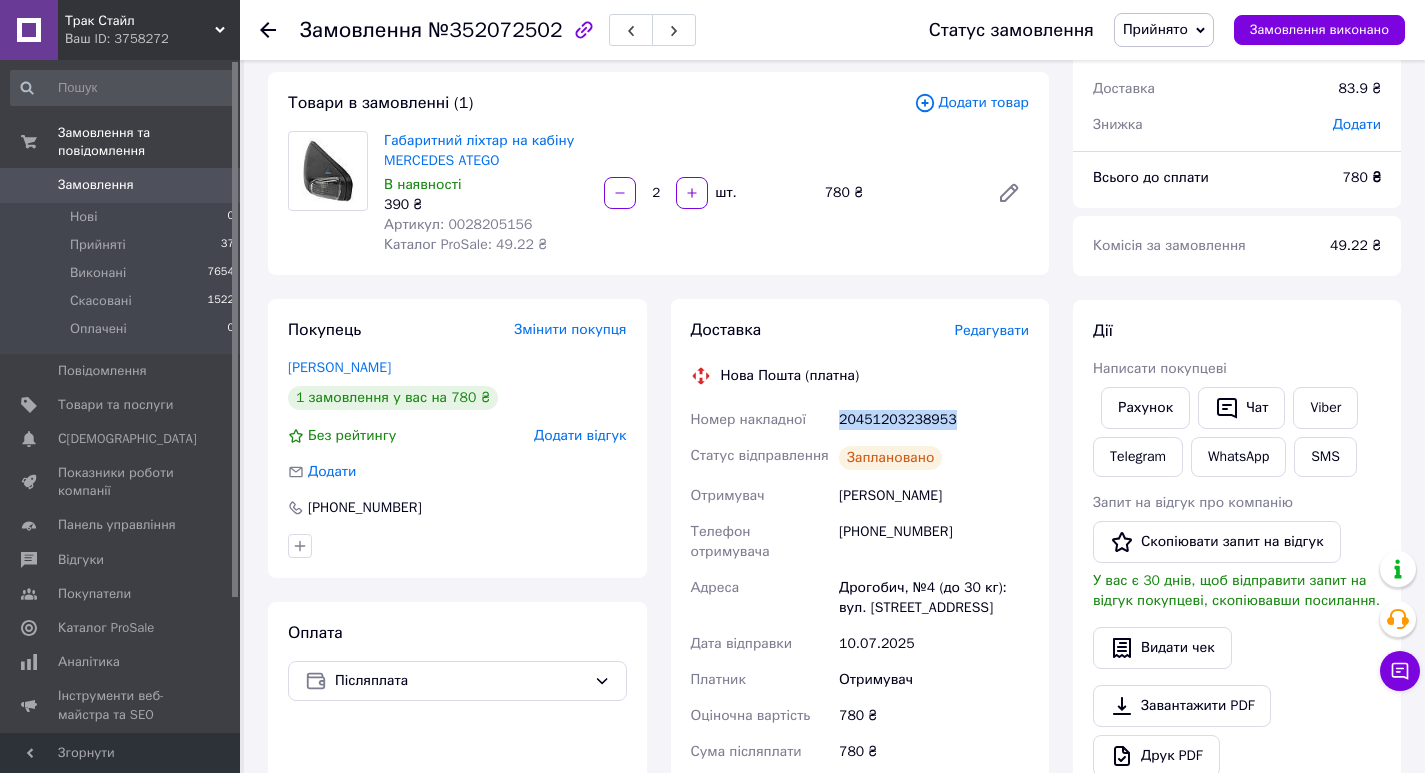 scroll, scrollTop: 0, scrollLeft: 0, axis: both 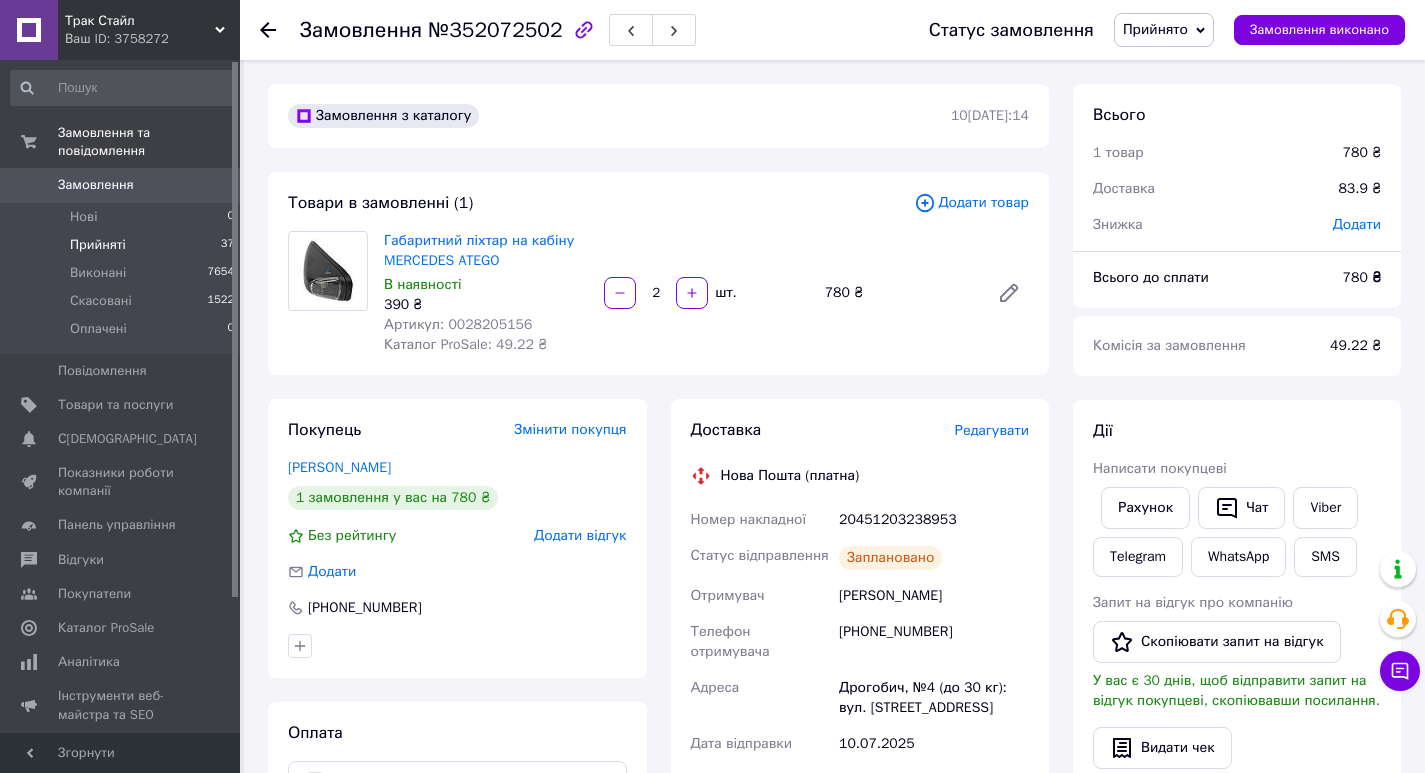 click on "Прийняті 37" at bounding box center [123, 245] 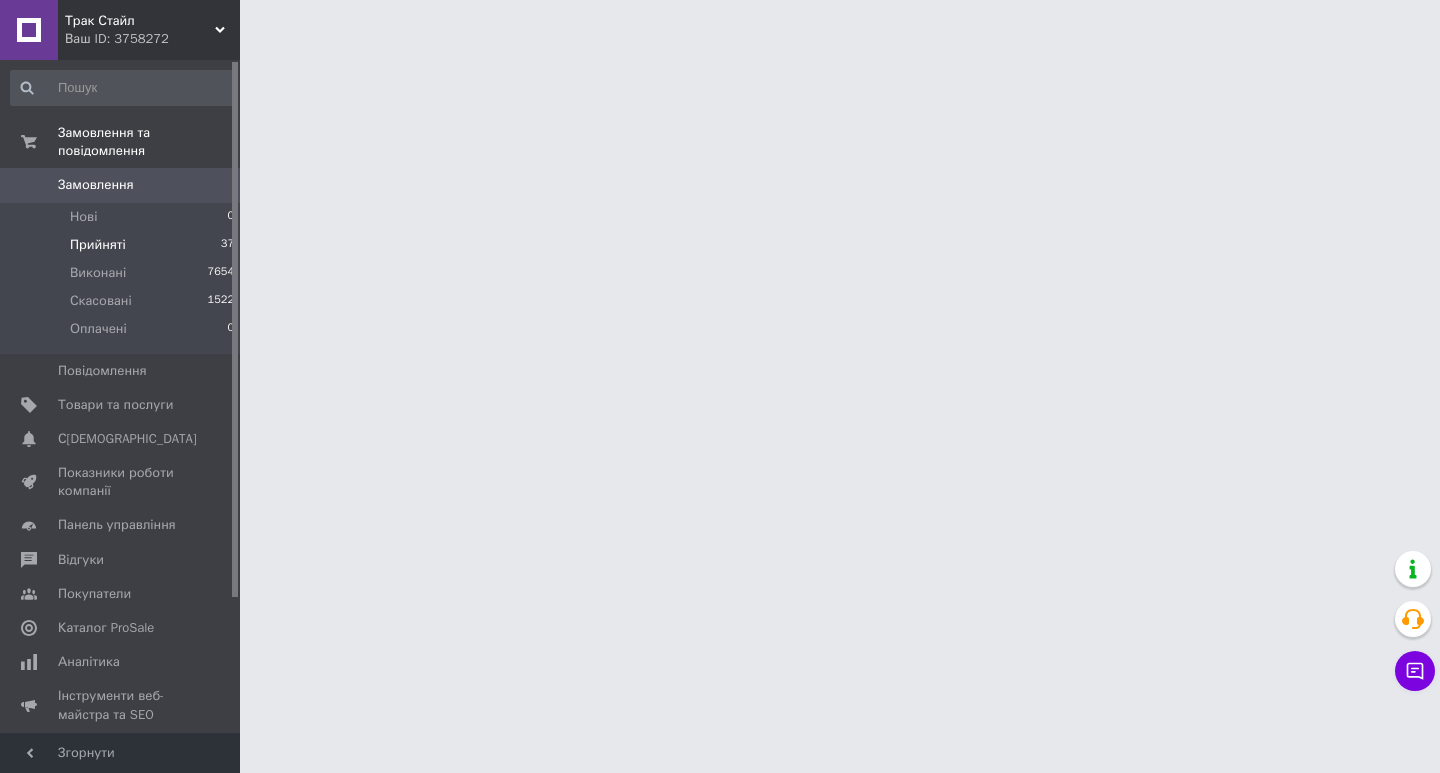 click on "Прийняті 37" at bounding box center [123, 245] 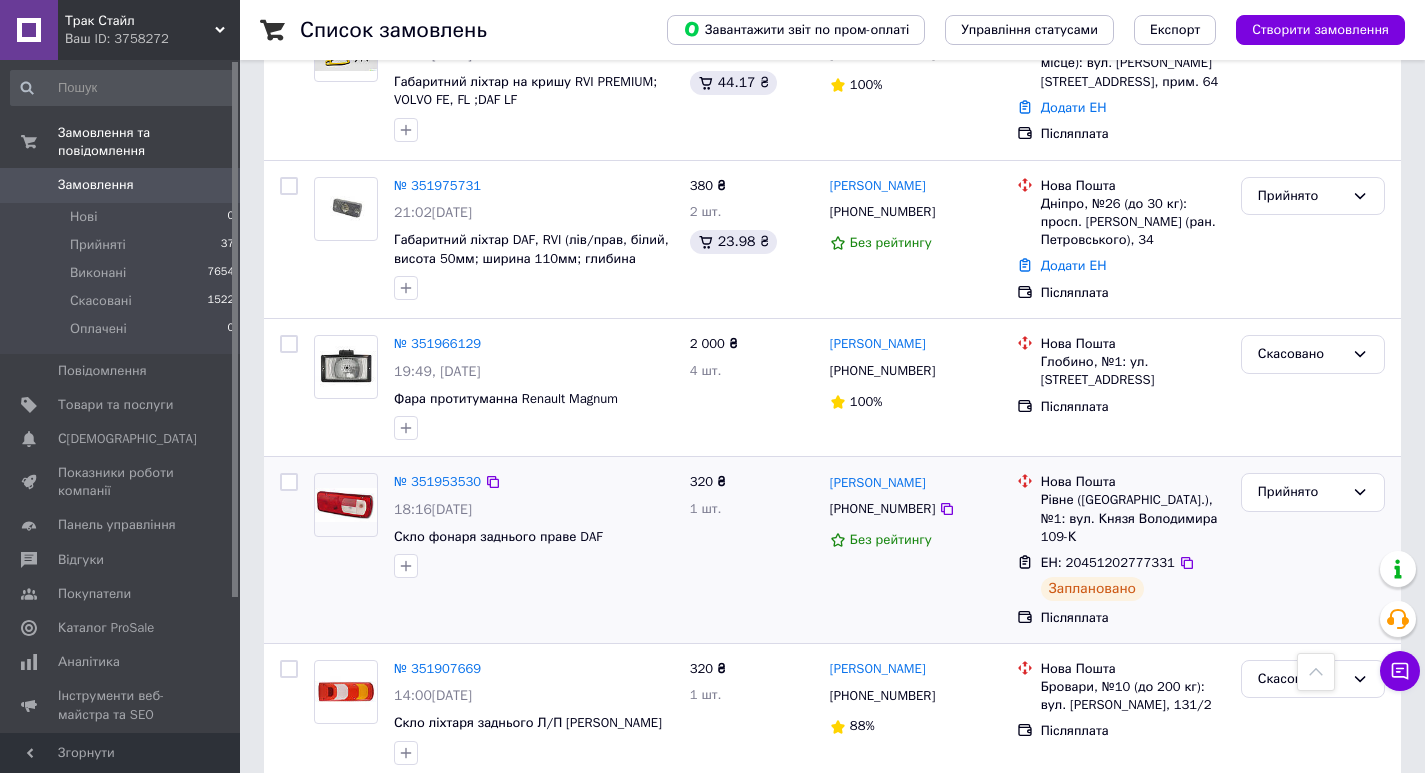 scroll, scrollTop: 1100, scrollLeft: 0, axis: vertical 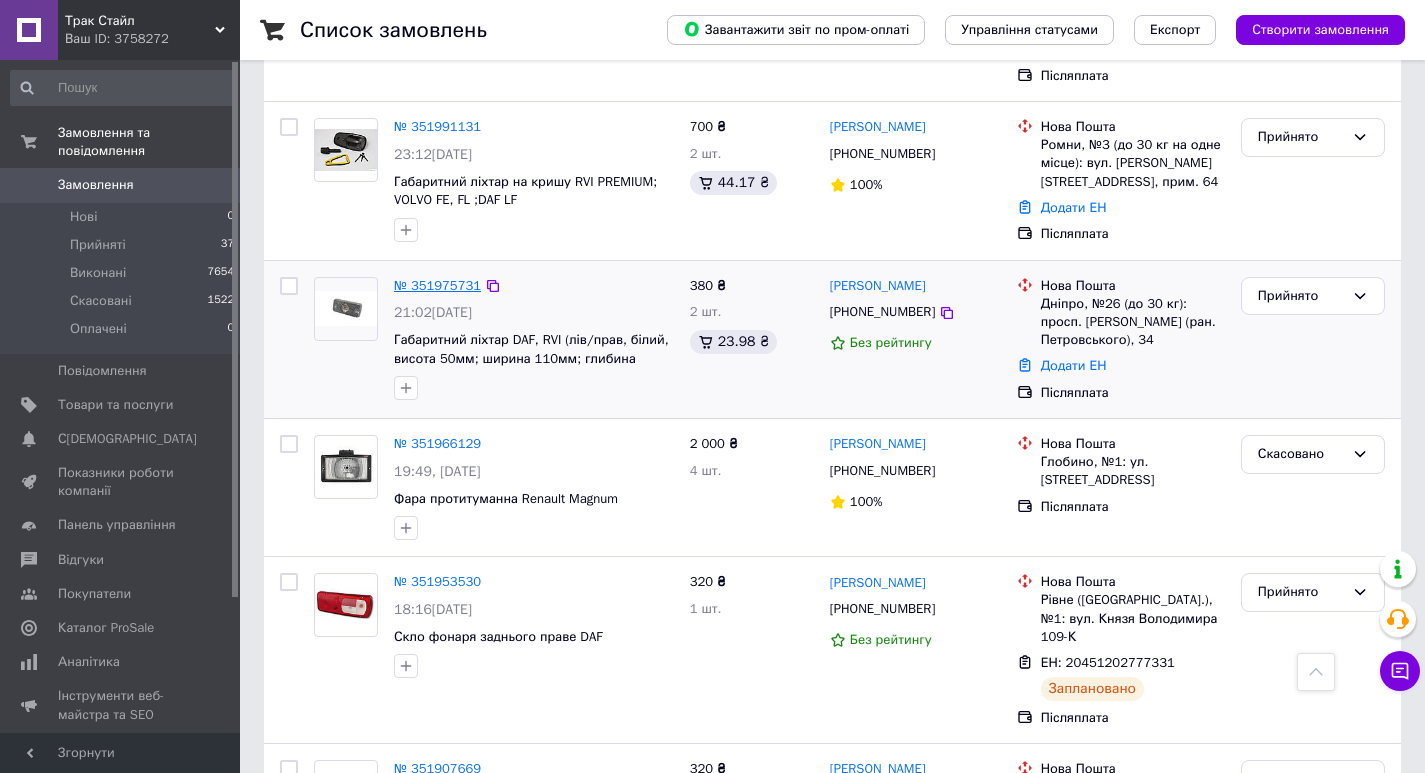 click on "№ 351975731" at bounding box center (437, 285) 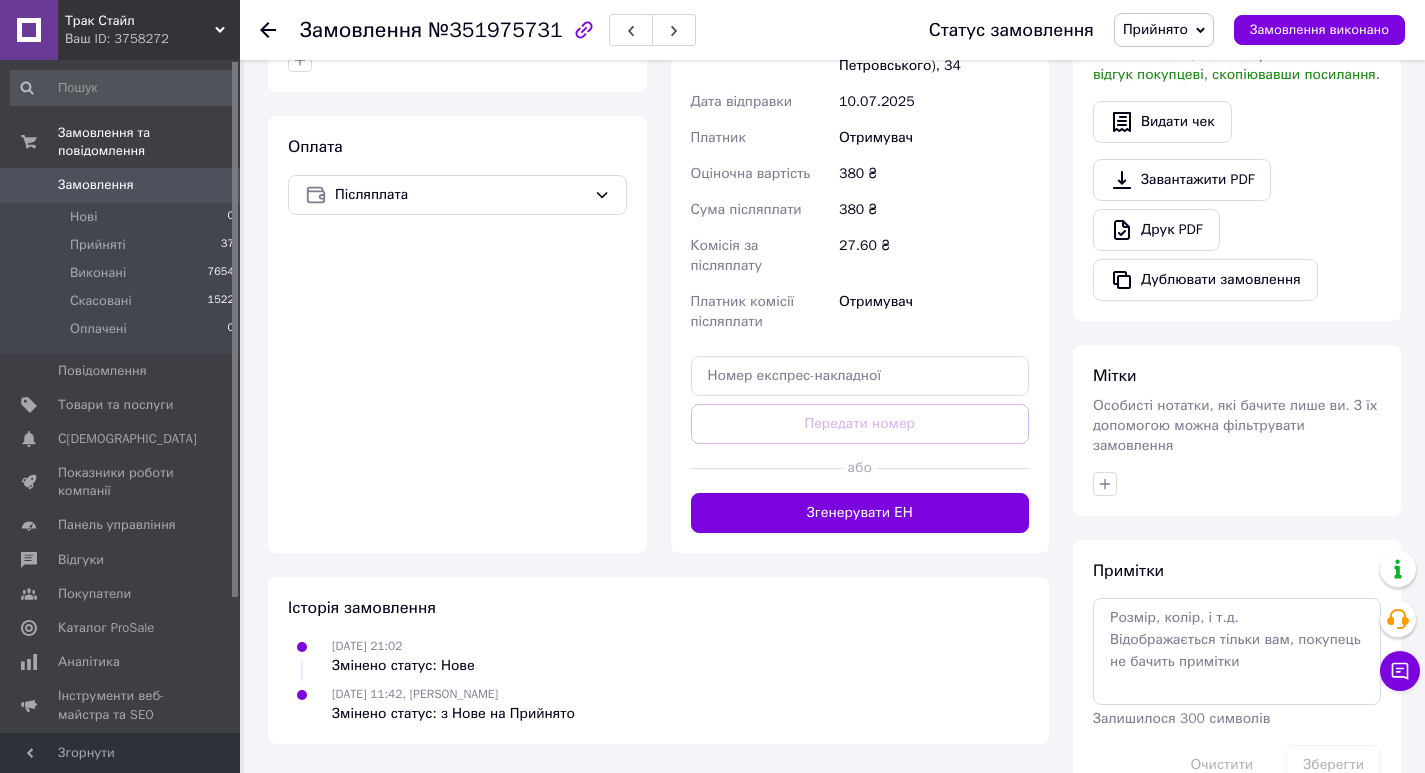 scroll, scrollTop: 662, scrollLeft: 0, axis: vertical 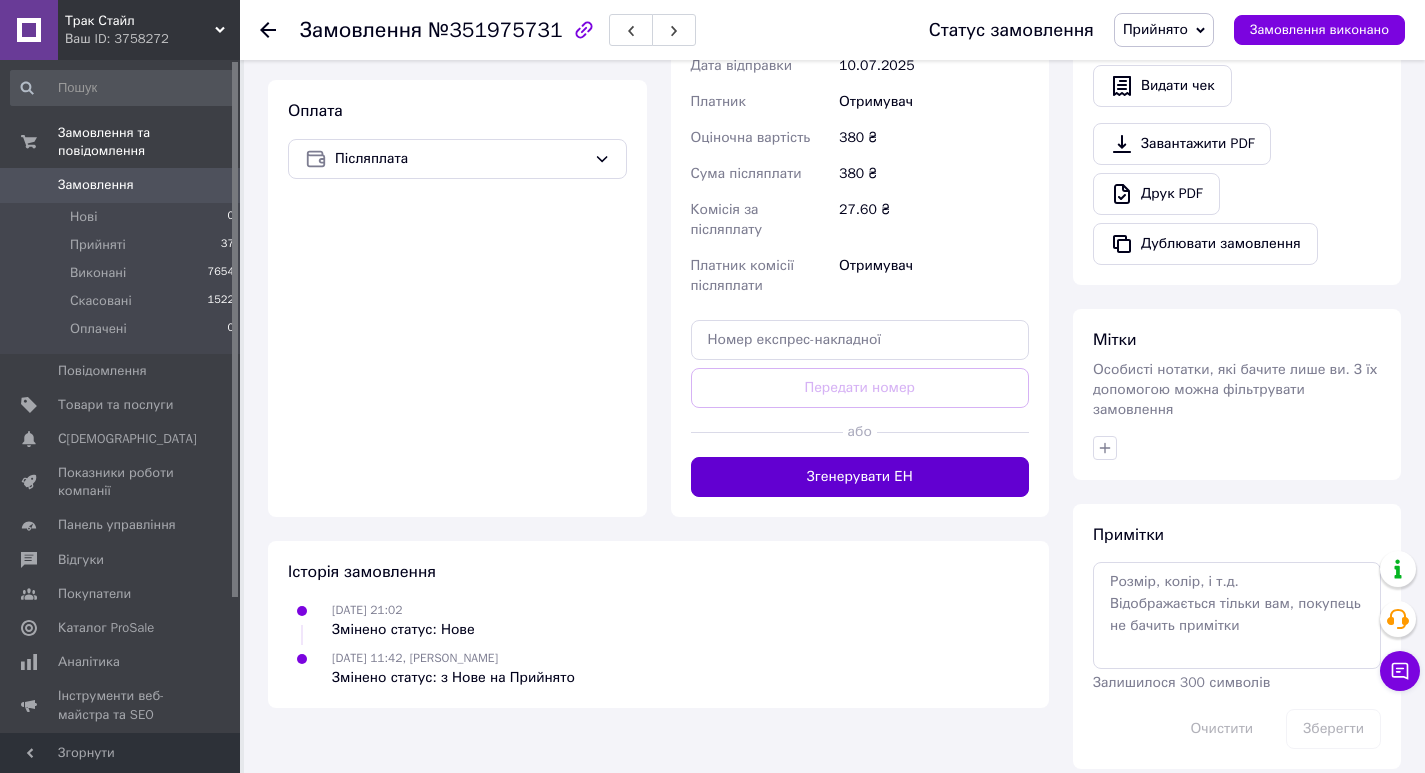 click on "Згенерувати ЕН" at bounding box center (860, 477) 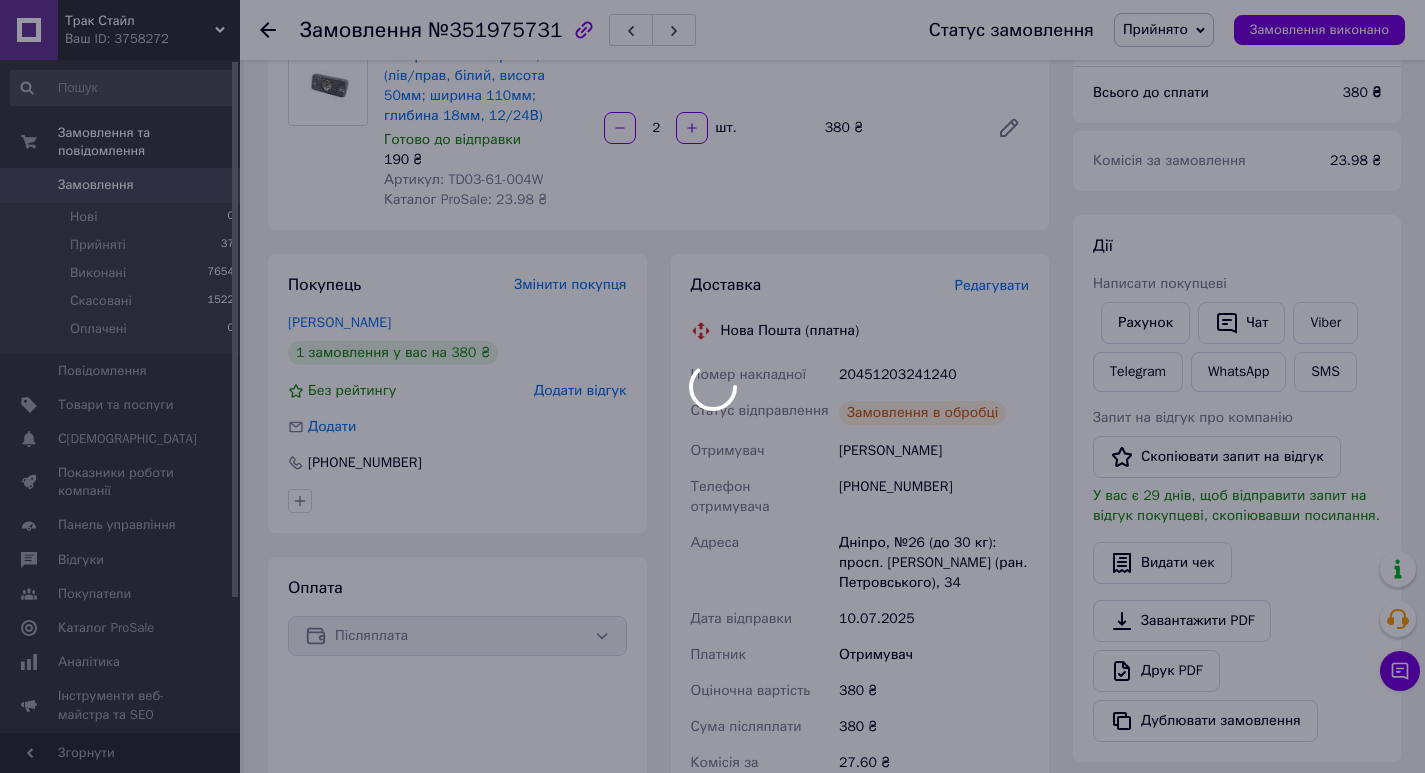 scroll, scrollTop: 162, scrollLeft: 0, axis: vertical 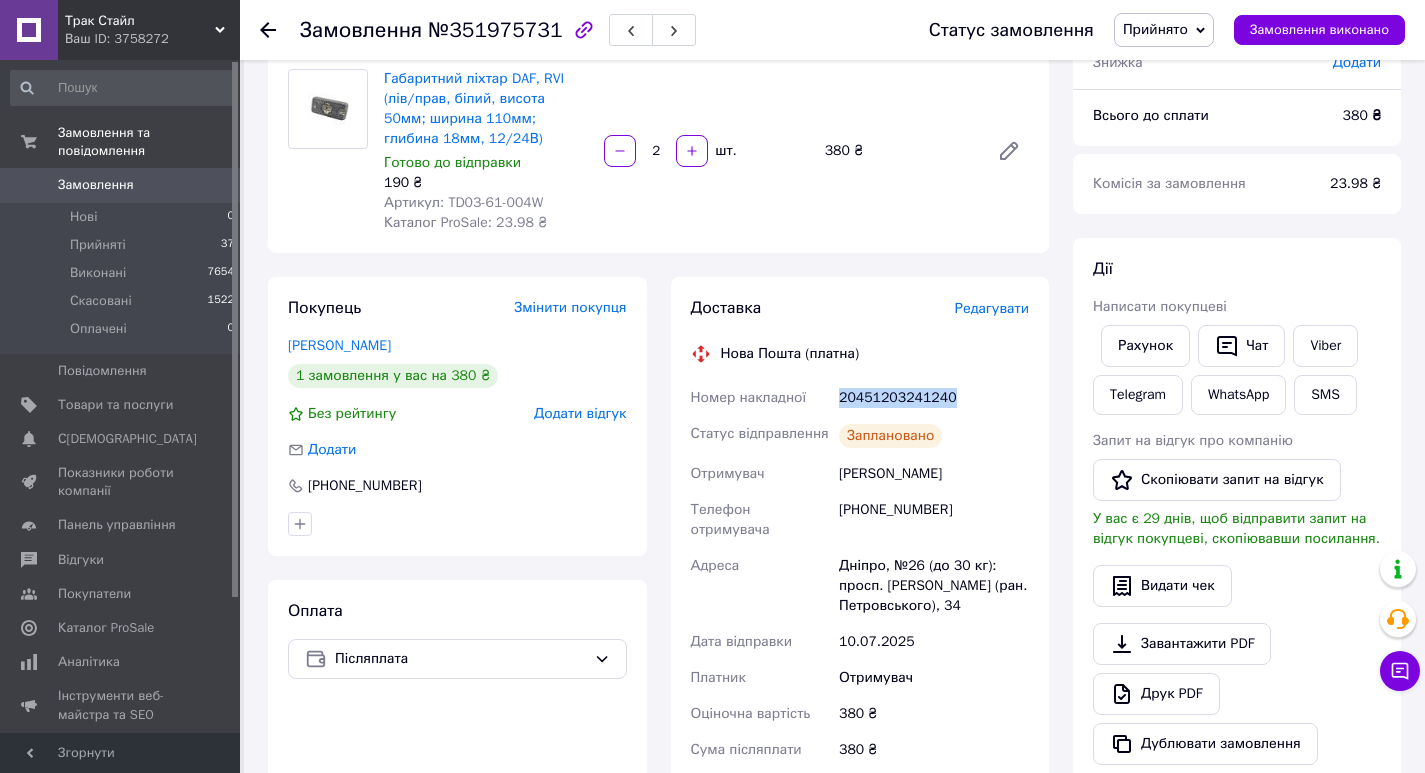 drag, startPoint x: 968, startPoint y: 395, endPoint x: 841, endPoint y: 398, distance: 127.03543 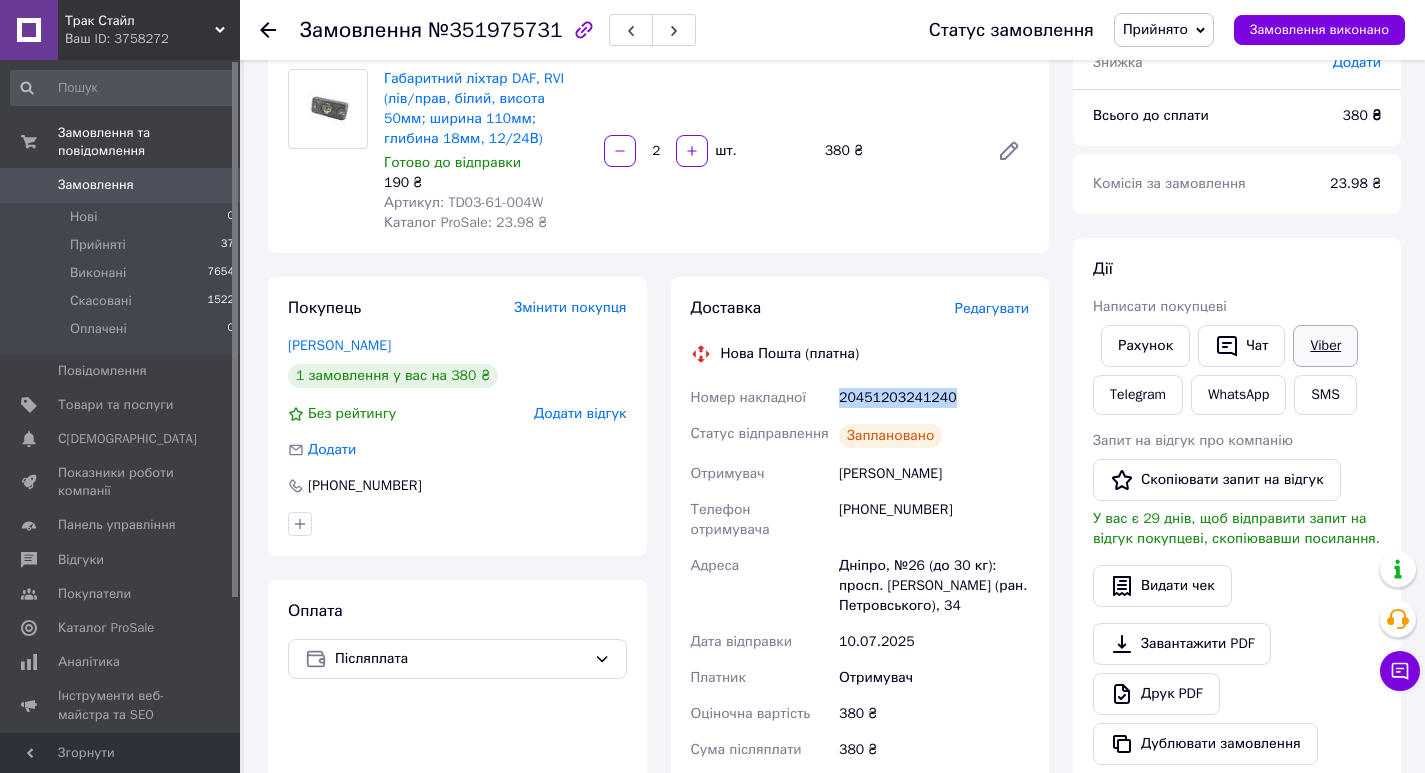 click on "Viber" at bounding box center [1325, 346] 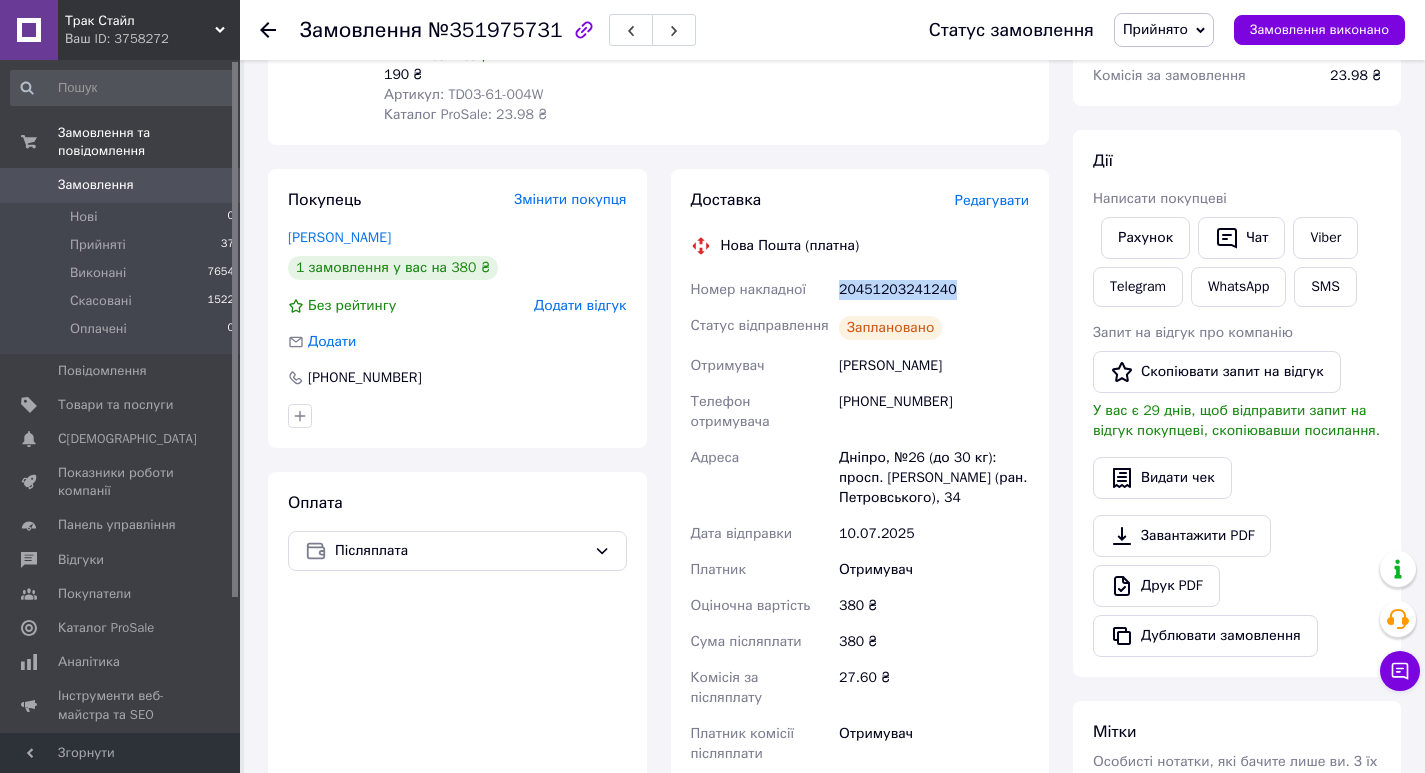 scroll, scrollTop: 562, scrollLeft: 0, axis: vertical 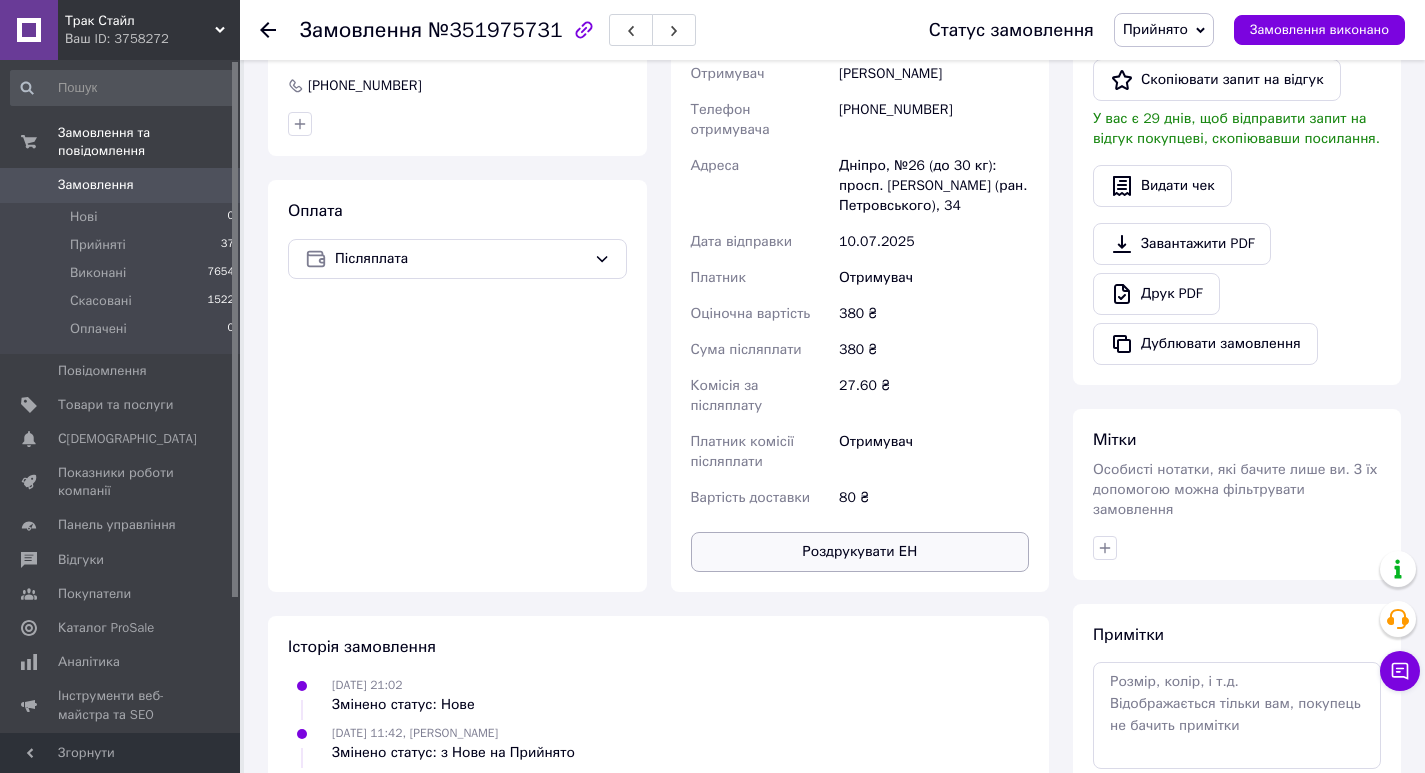 click on "Роздрукувати ЕН" at bounding box center (860, 552) 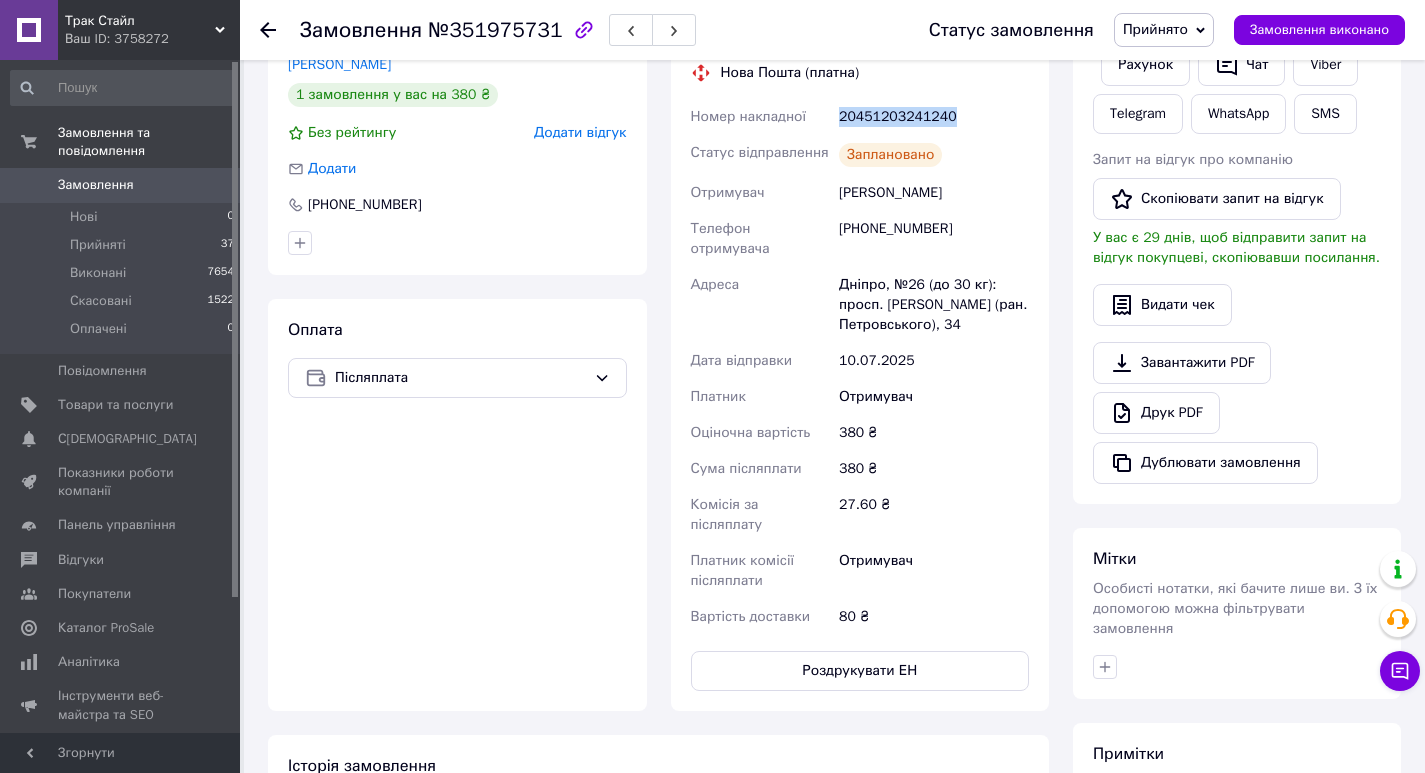 scroll, scrollTop: 262, scrollLeft: 0, axis: vertical 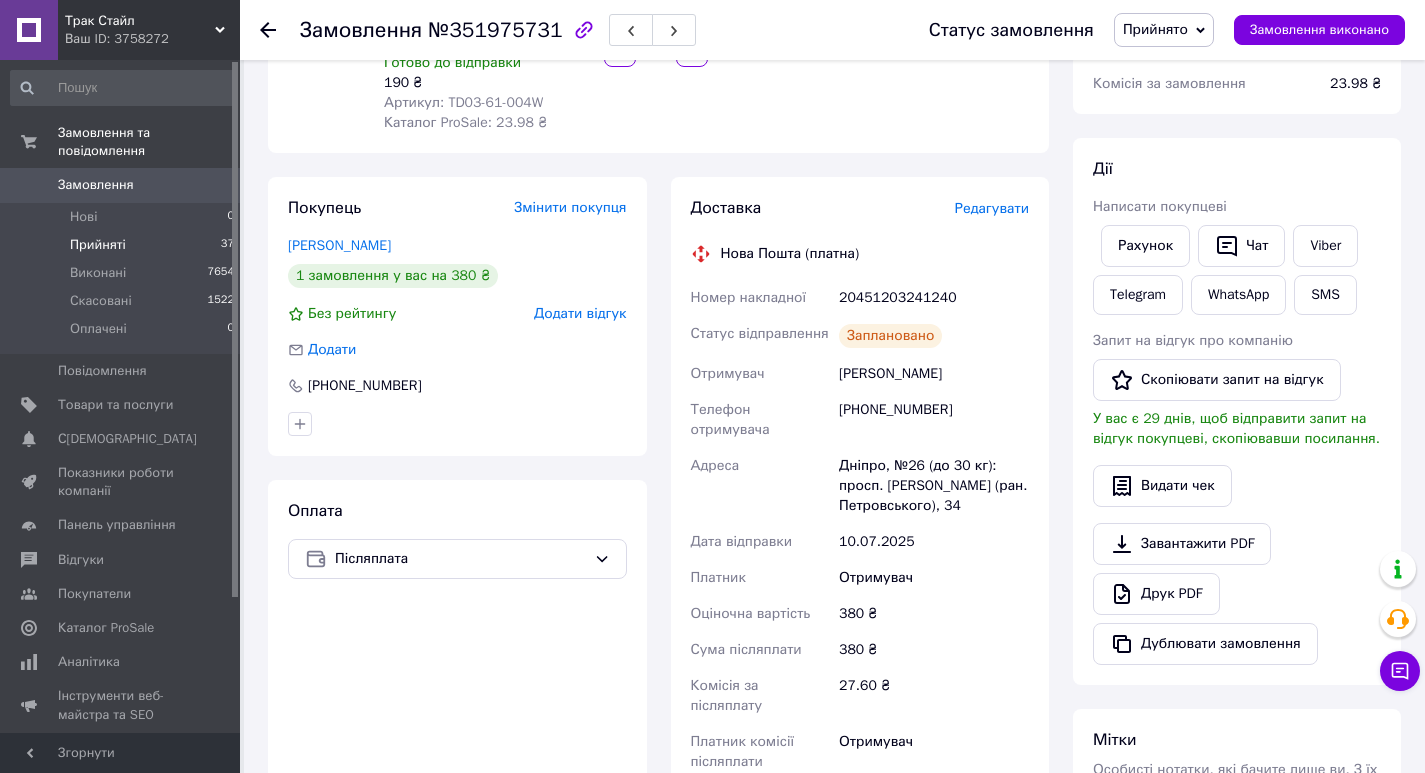click on "Прийняті 37" at bounding box center (123, 245) 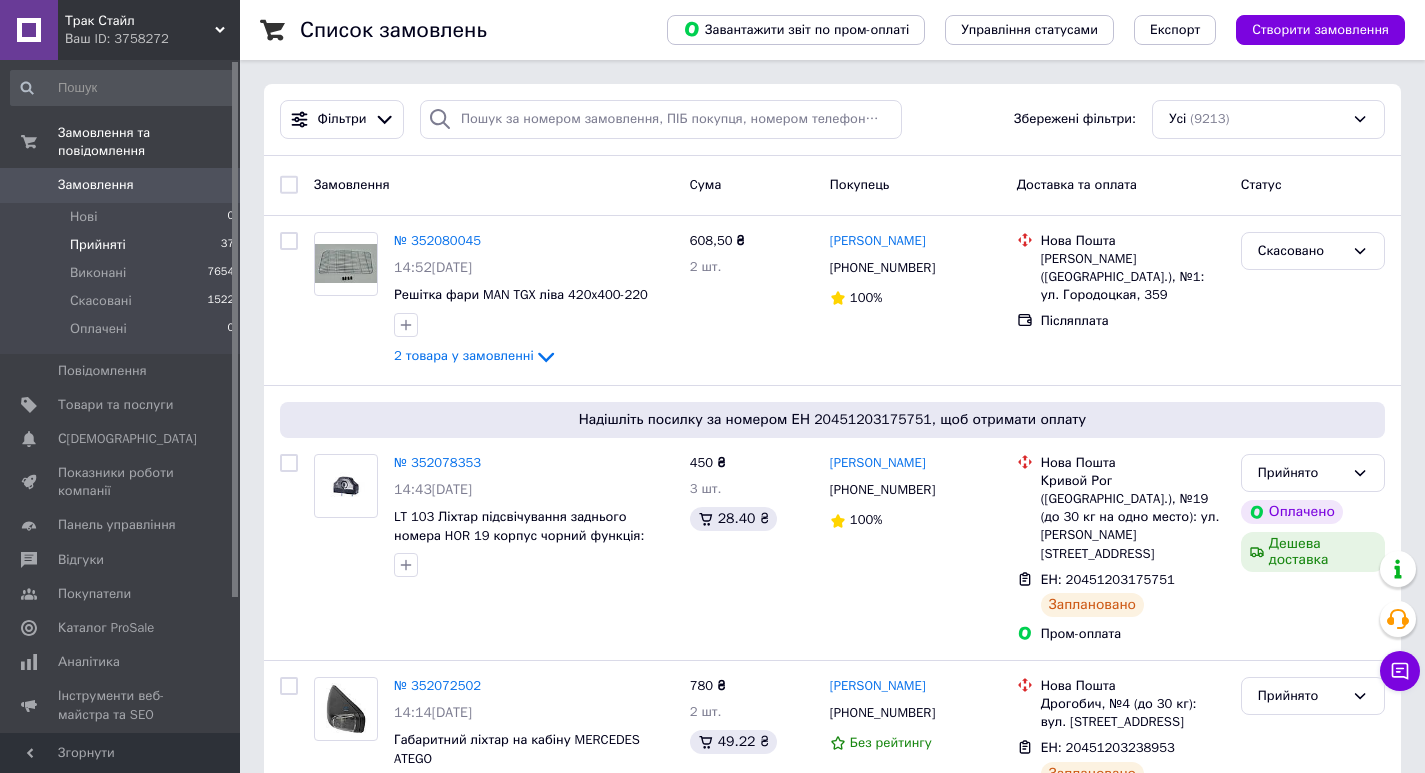 click on "Прийняті 37" at bounding box center [123, 245] 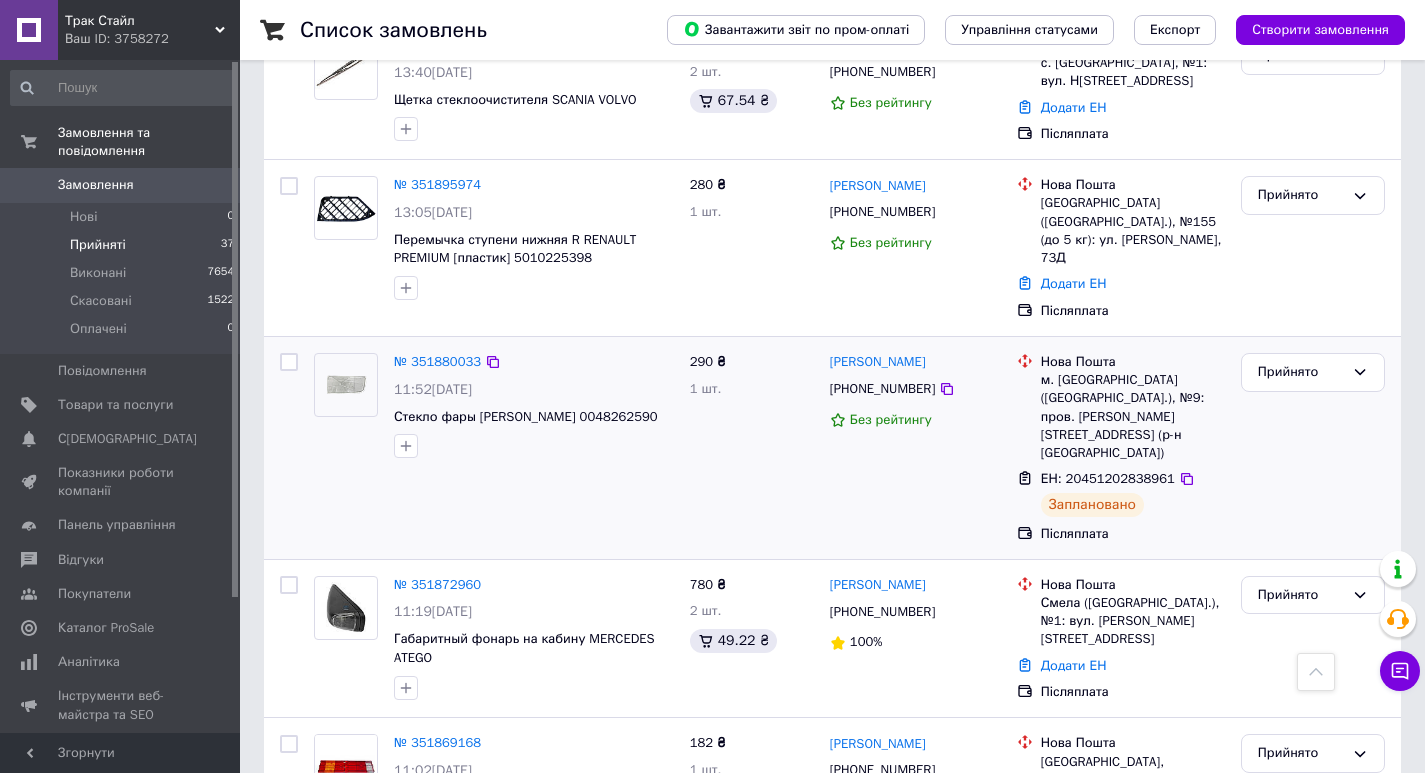 scroll, scrollTop: 1500, scrollLeft: 0, axis: vertical 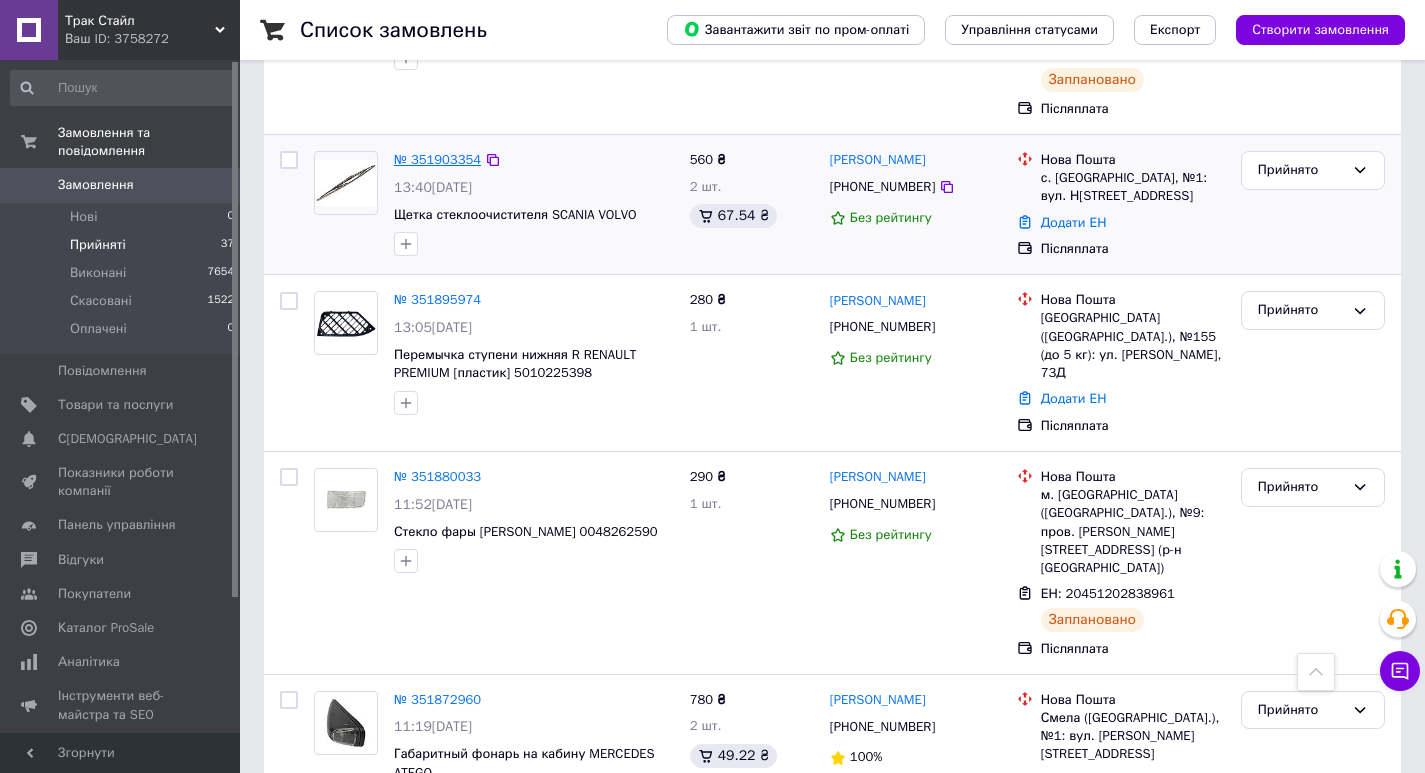 click on "№ 351903354" at bounding box center (437, 159) 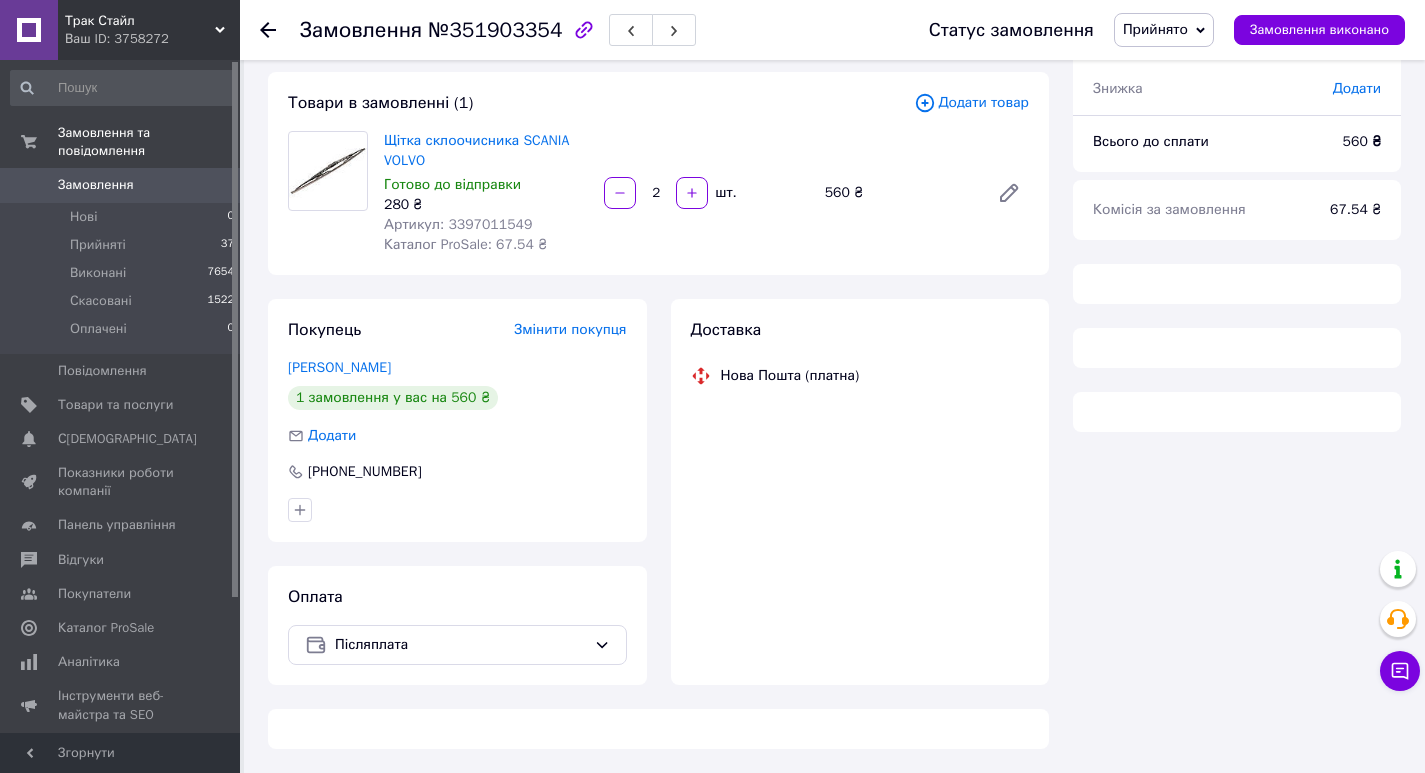 scroll, scrollTop: 774, scrollLeft: 0, axis: vertical 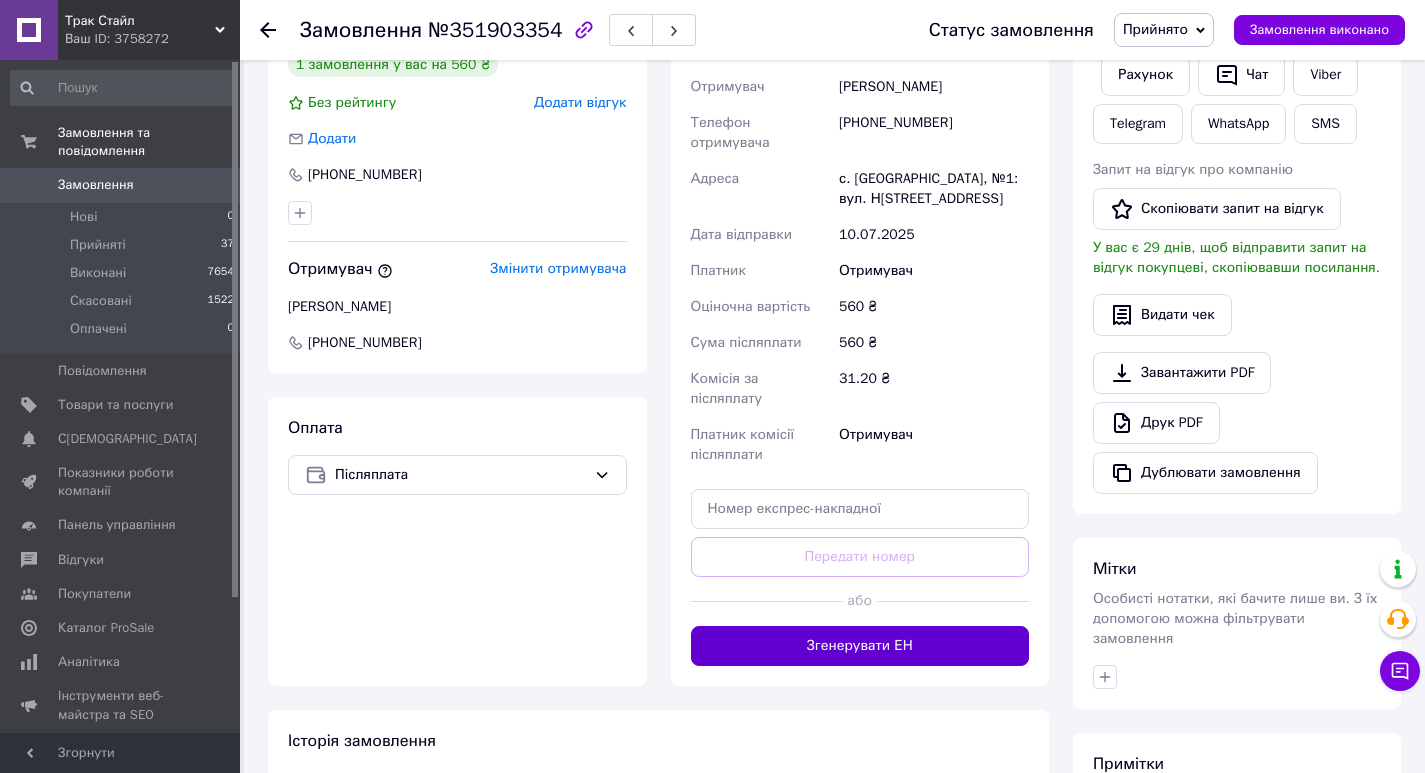 click on "Згенерувати ЕН" at bounding box center [860, 646] 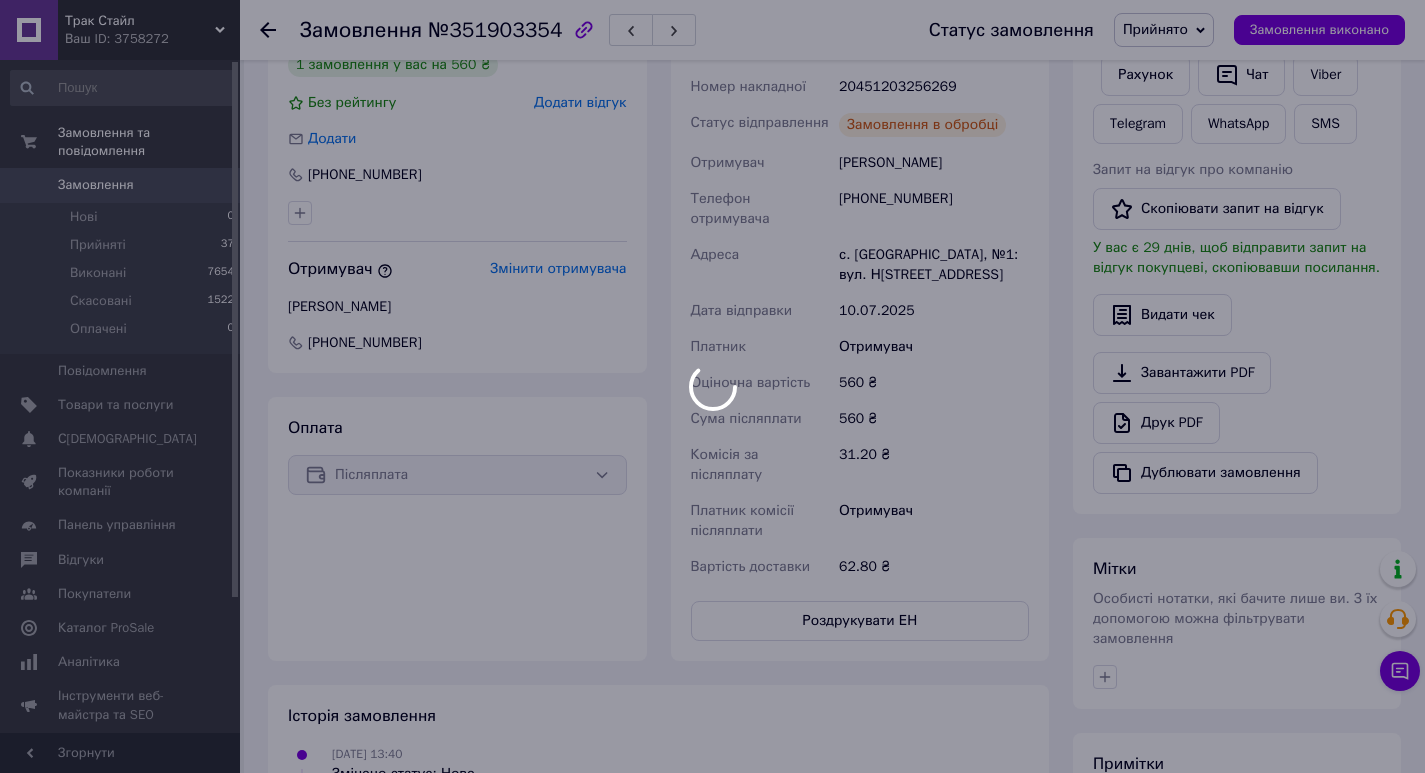 scroll, scrollTop: 132, scrollLeft: 0, axis: vertical 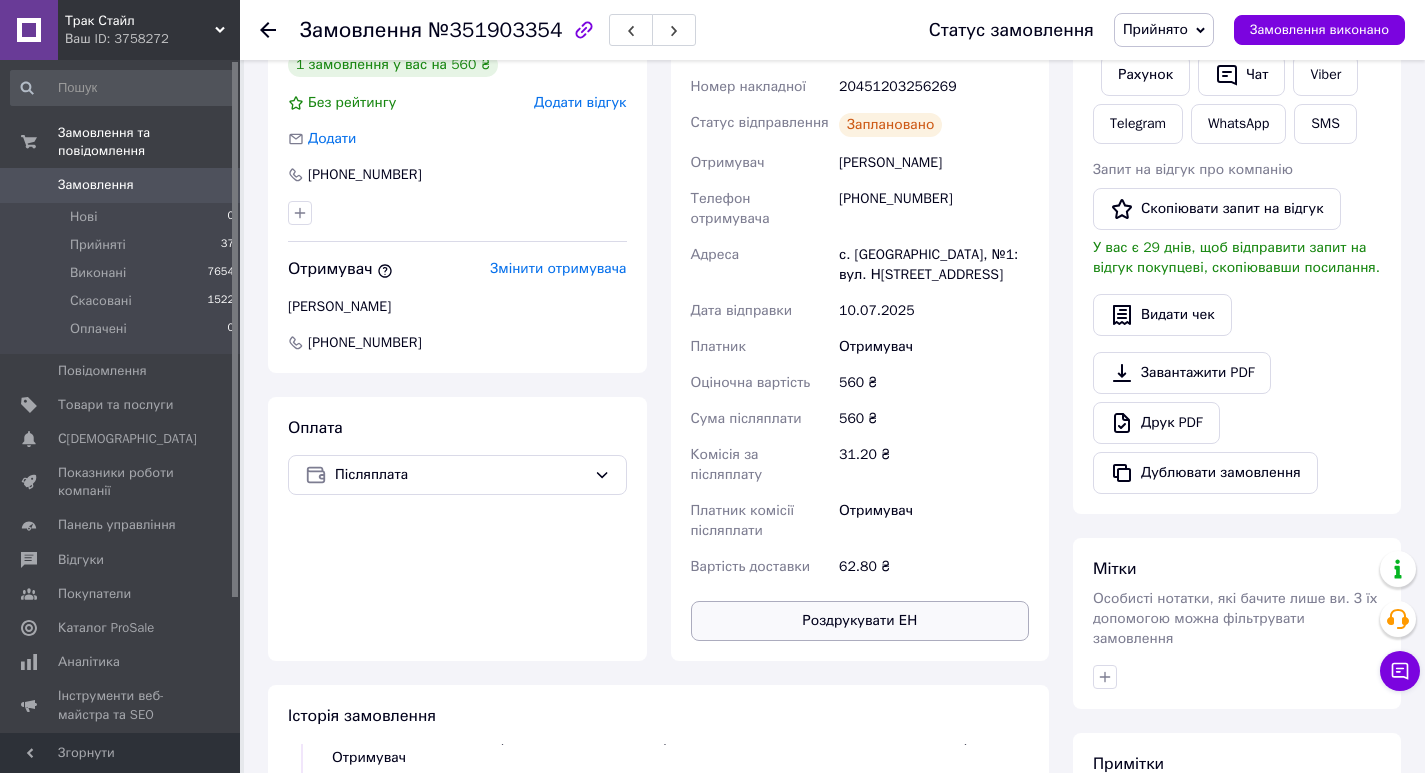 click on "Роздрукувати ЕН" at bounding box center [860, 621] 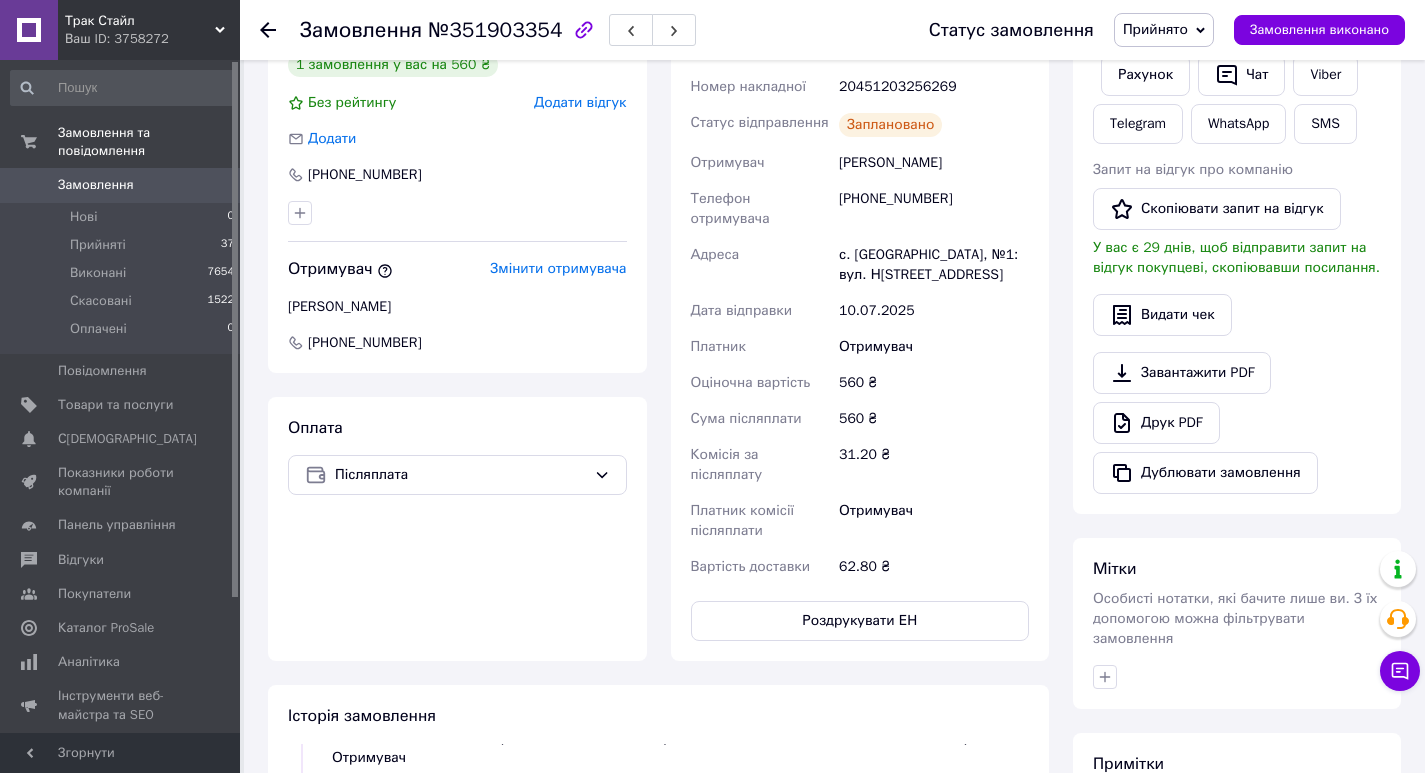 click on "20451203256269" at bounding box center (934, 87) 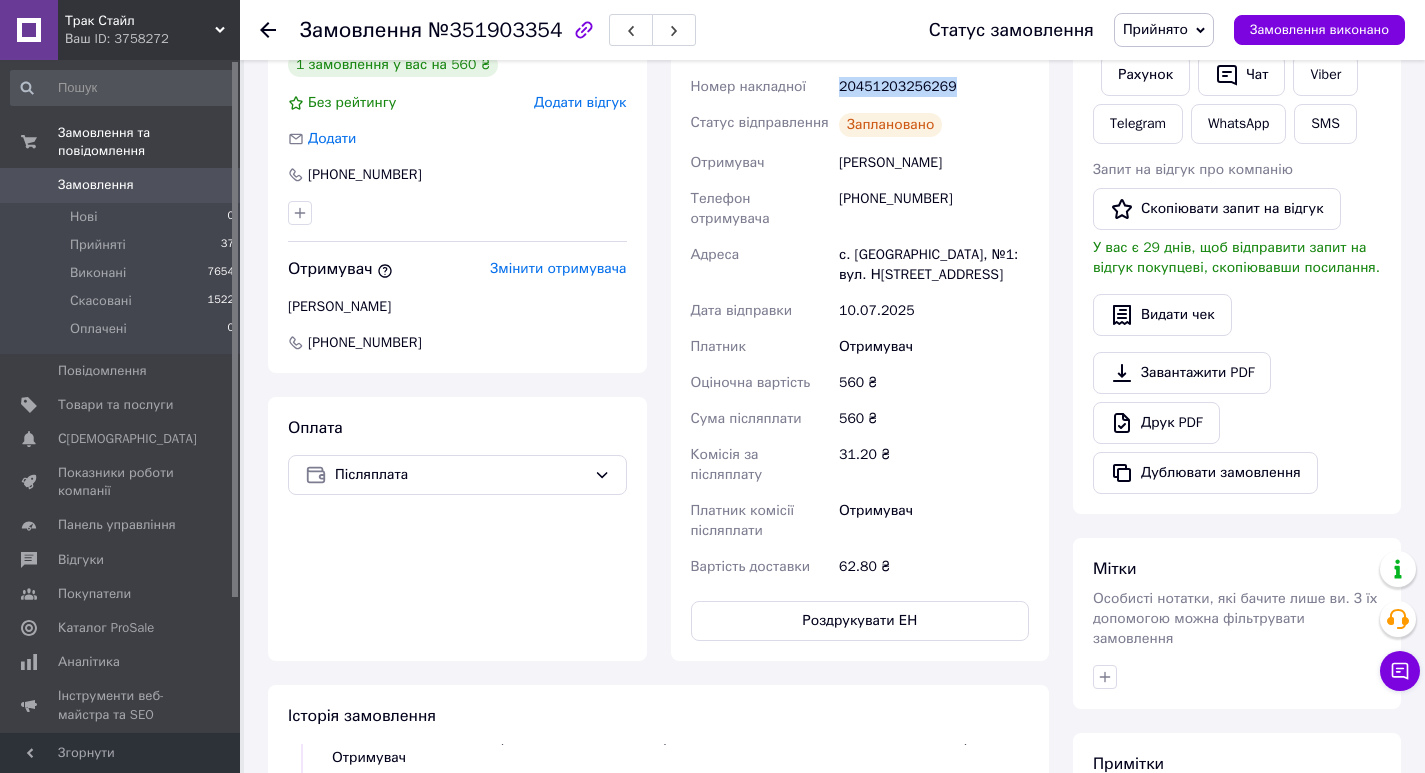 click on "20451203256269" at bounding box center (934, 87) 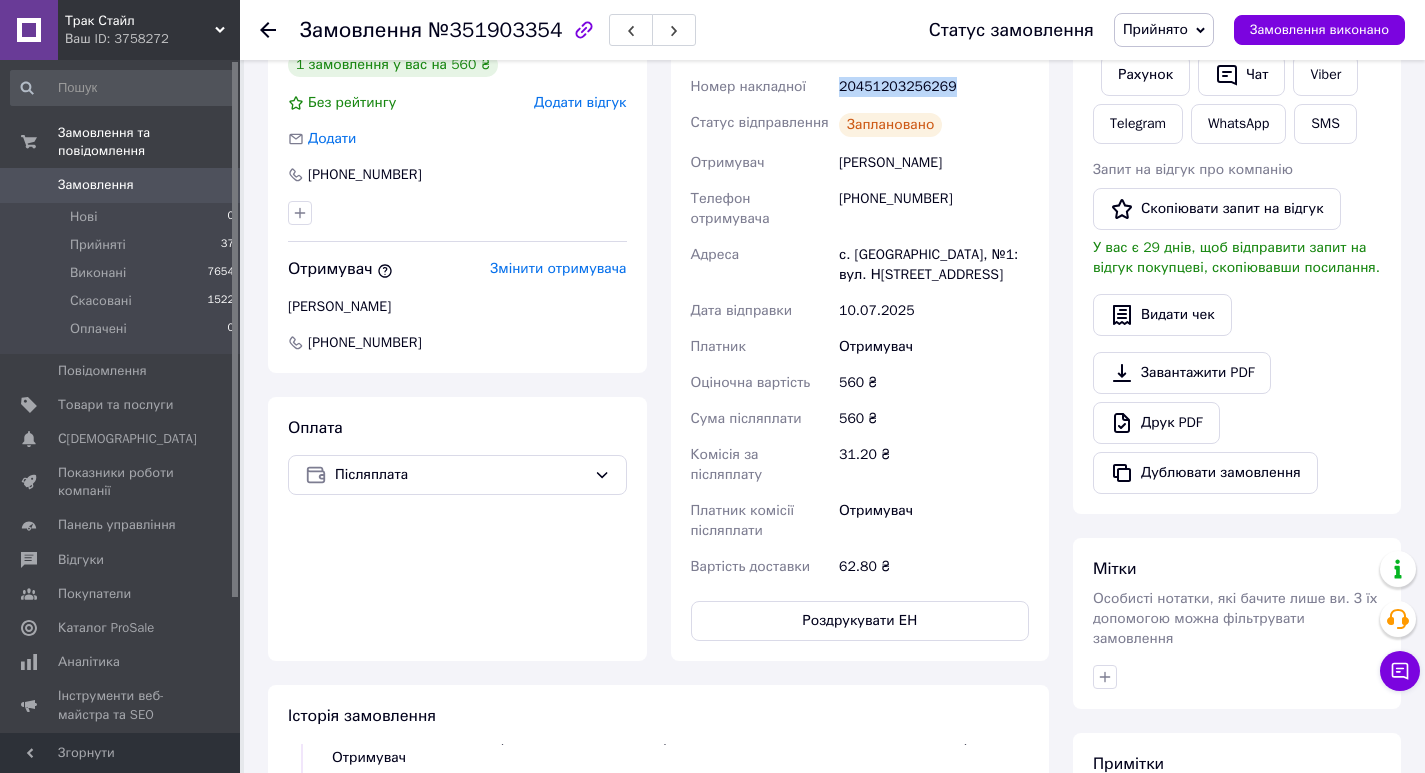 copy on "20451203256269" 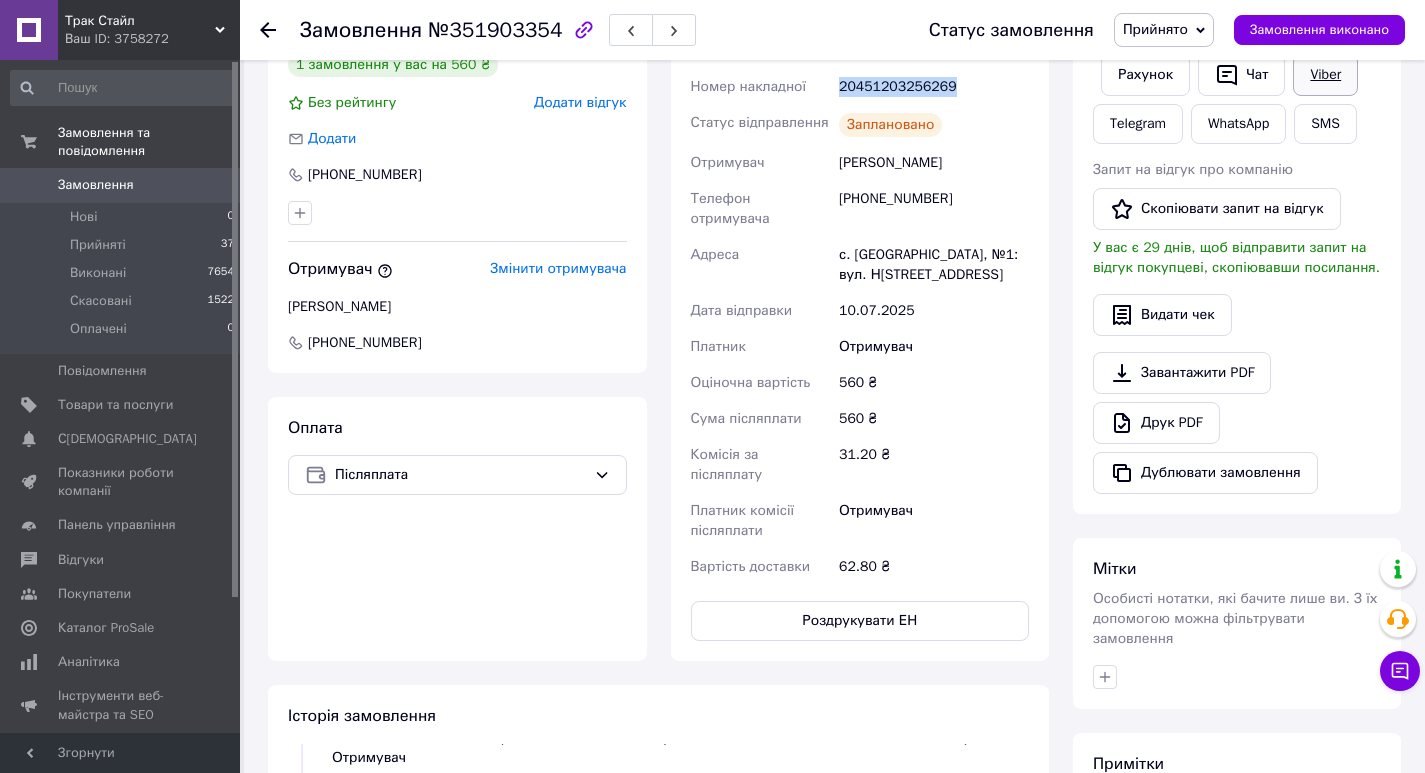 click on "Viber" at bounding box center (1325, 75) 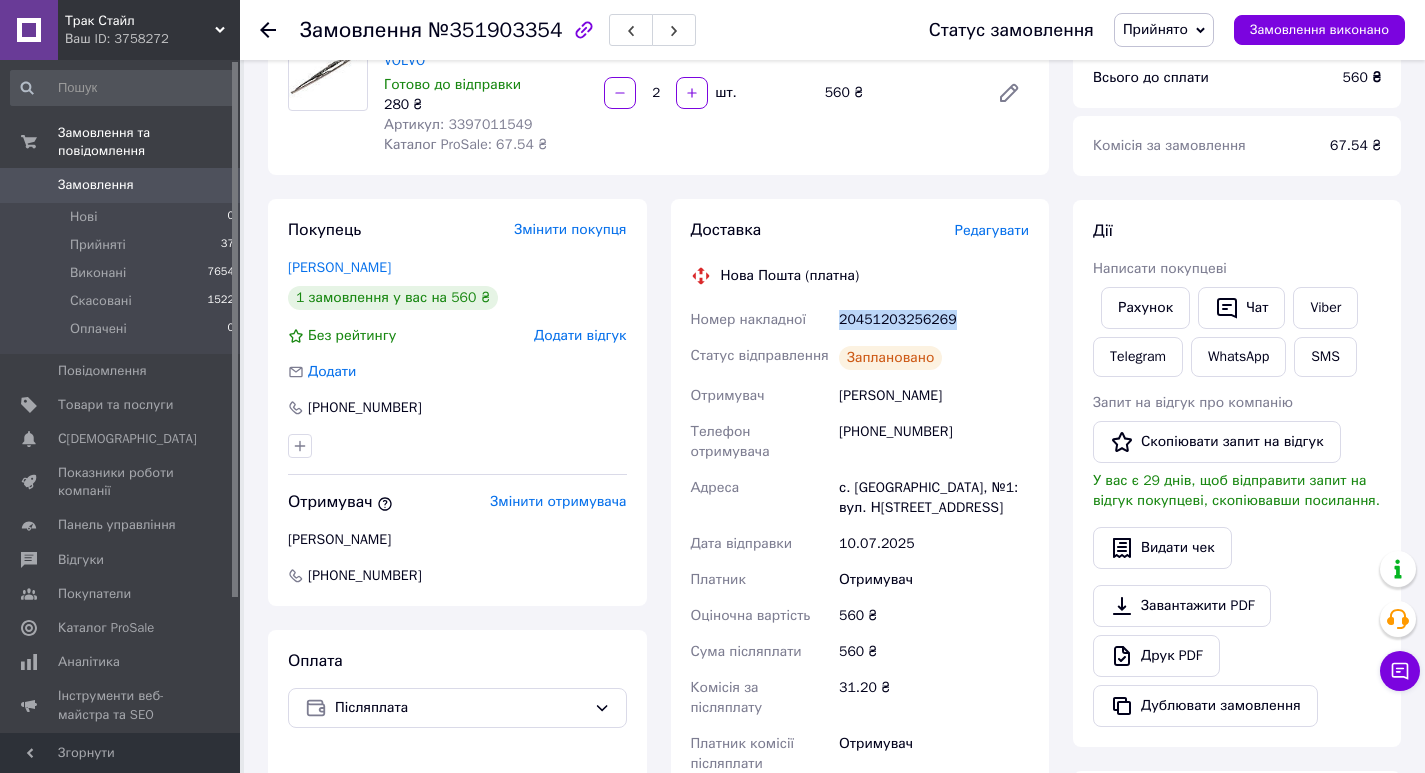 scroll, scrollTop: 33, scrollLeft: 0, axis: vertical 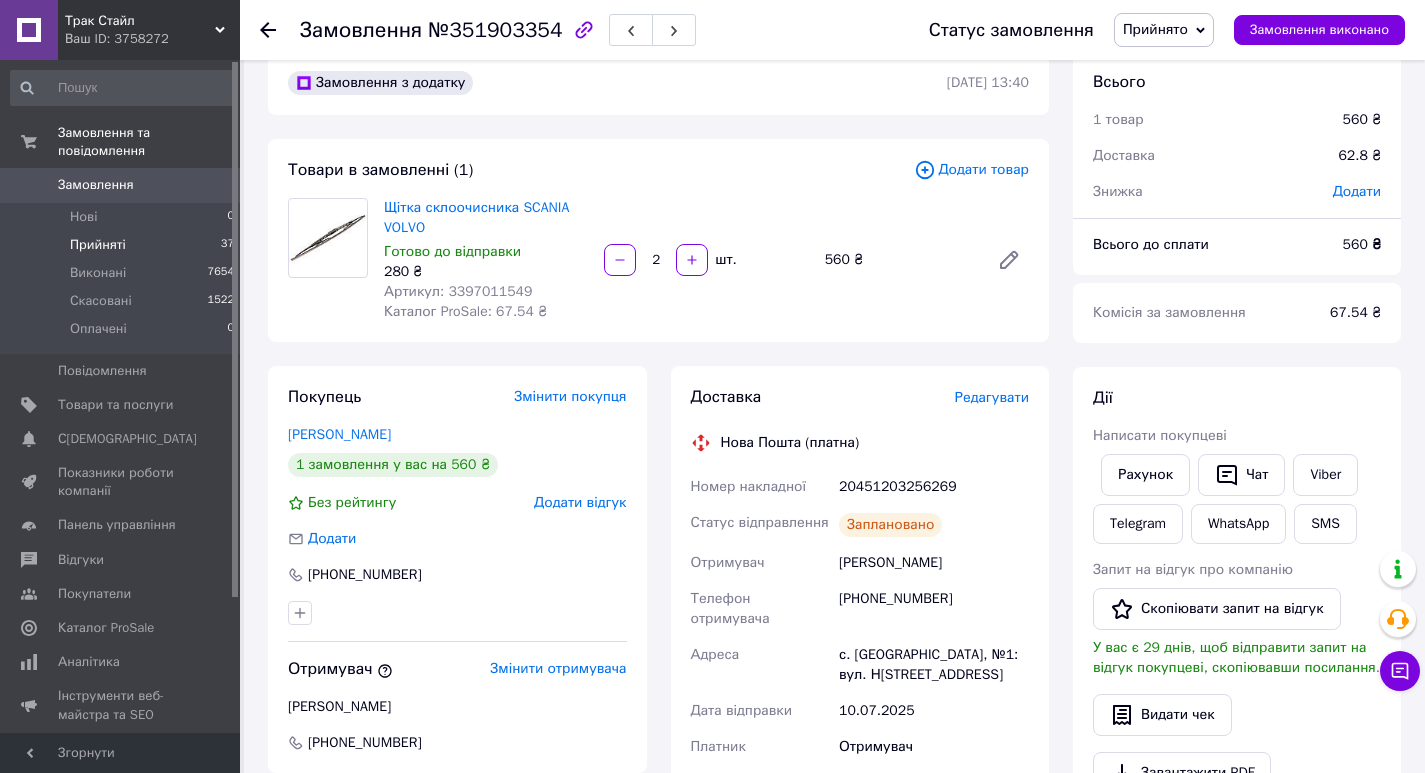 click on "Прийняті" at bounding box center [98, 245] 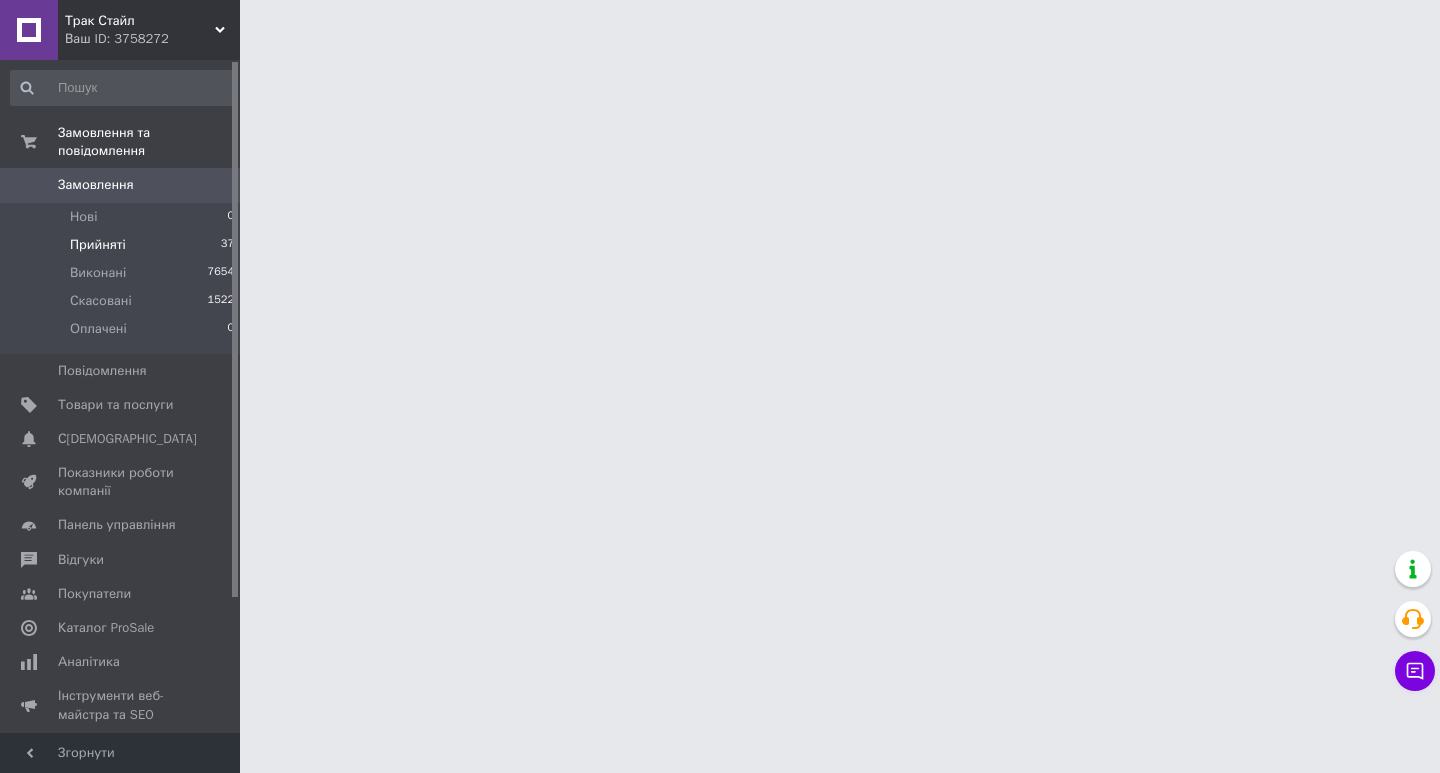 click on "Прийняті" at bounding box center [98, 245] 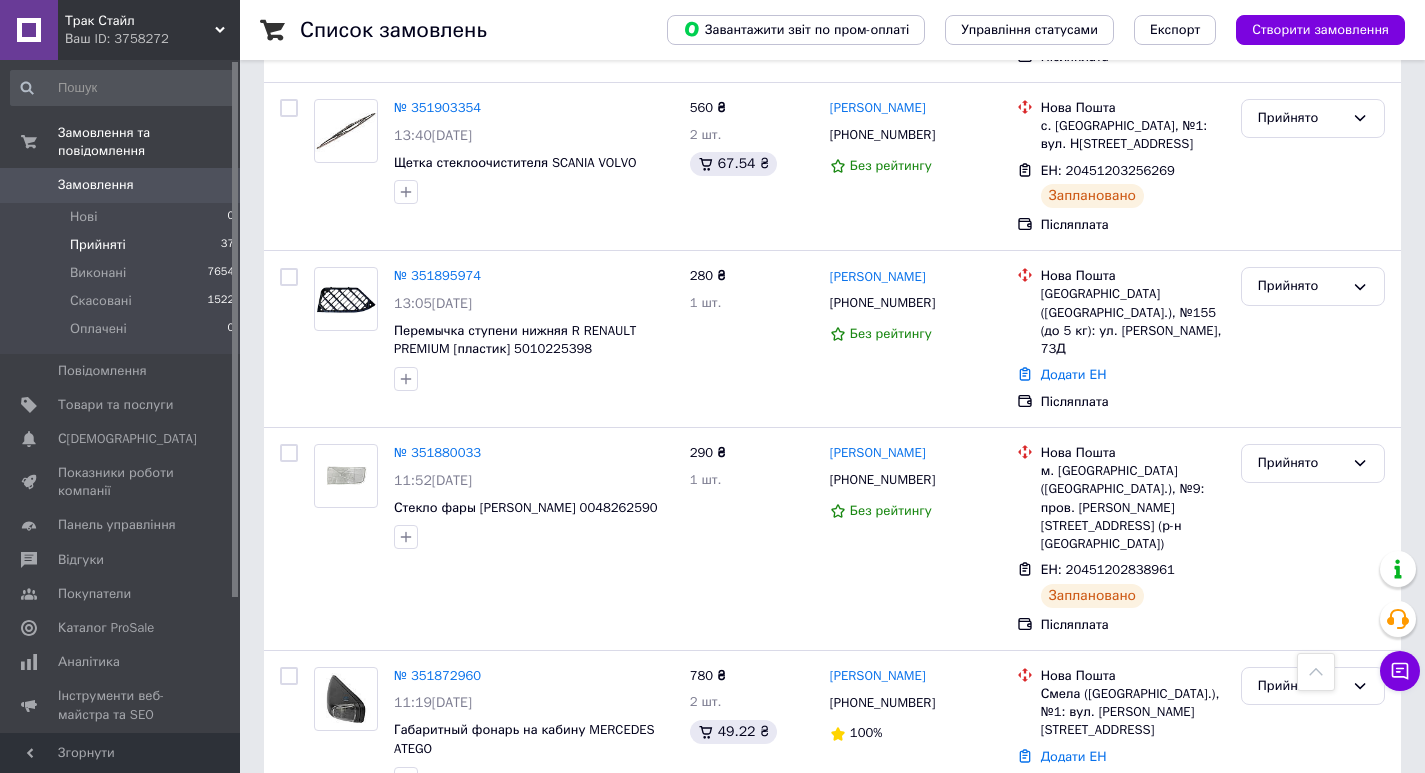 scroll, scrollTop: 1700, scrollLeft: 0, axis: vertical 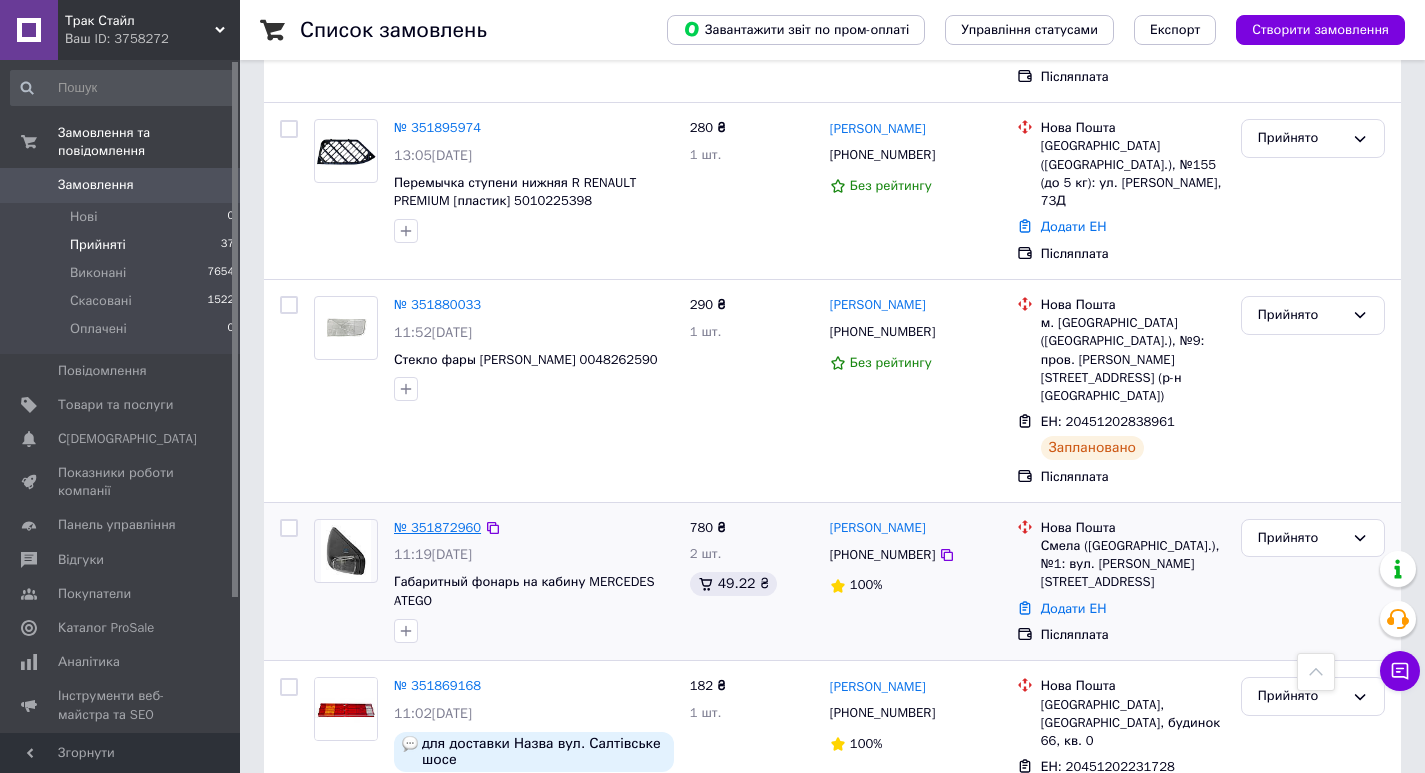 click on "№ 351872960" at bounding box center [437, 527] 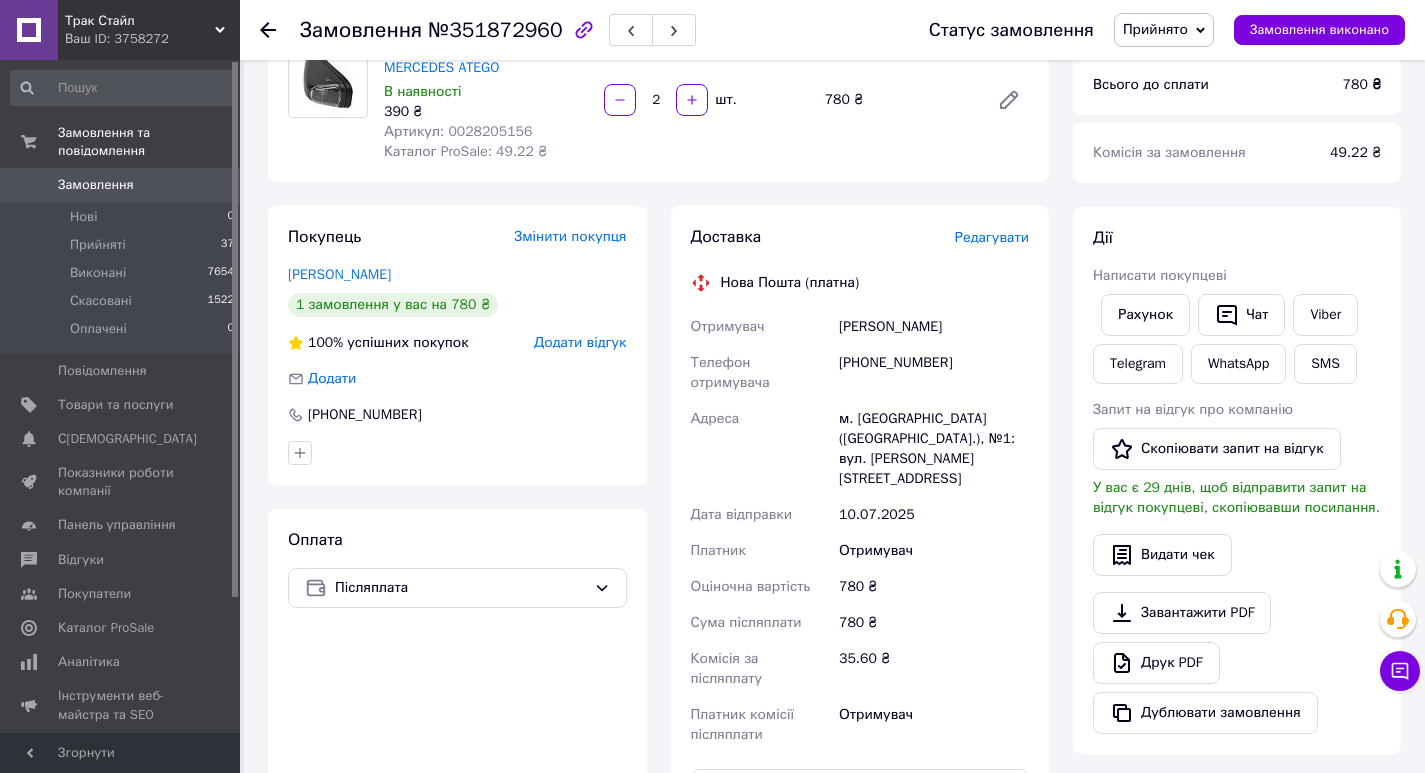 scroll, scrollTop: 162, scrollLeft: 0, axis: vertical 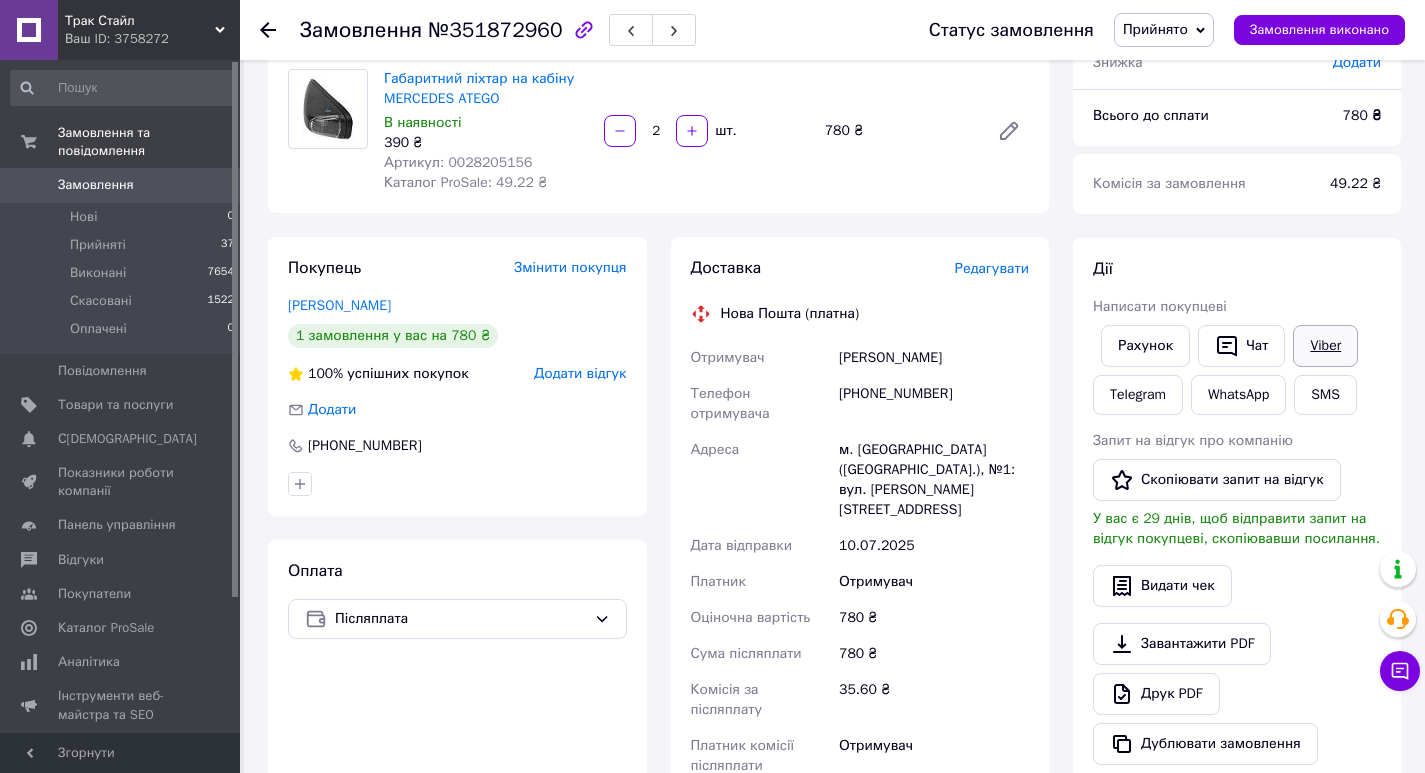 click on "Viber" at bounding box center (1325, 346) 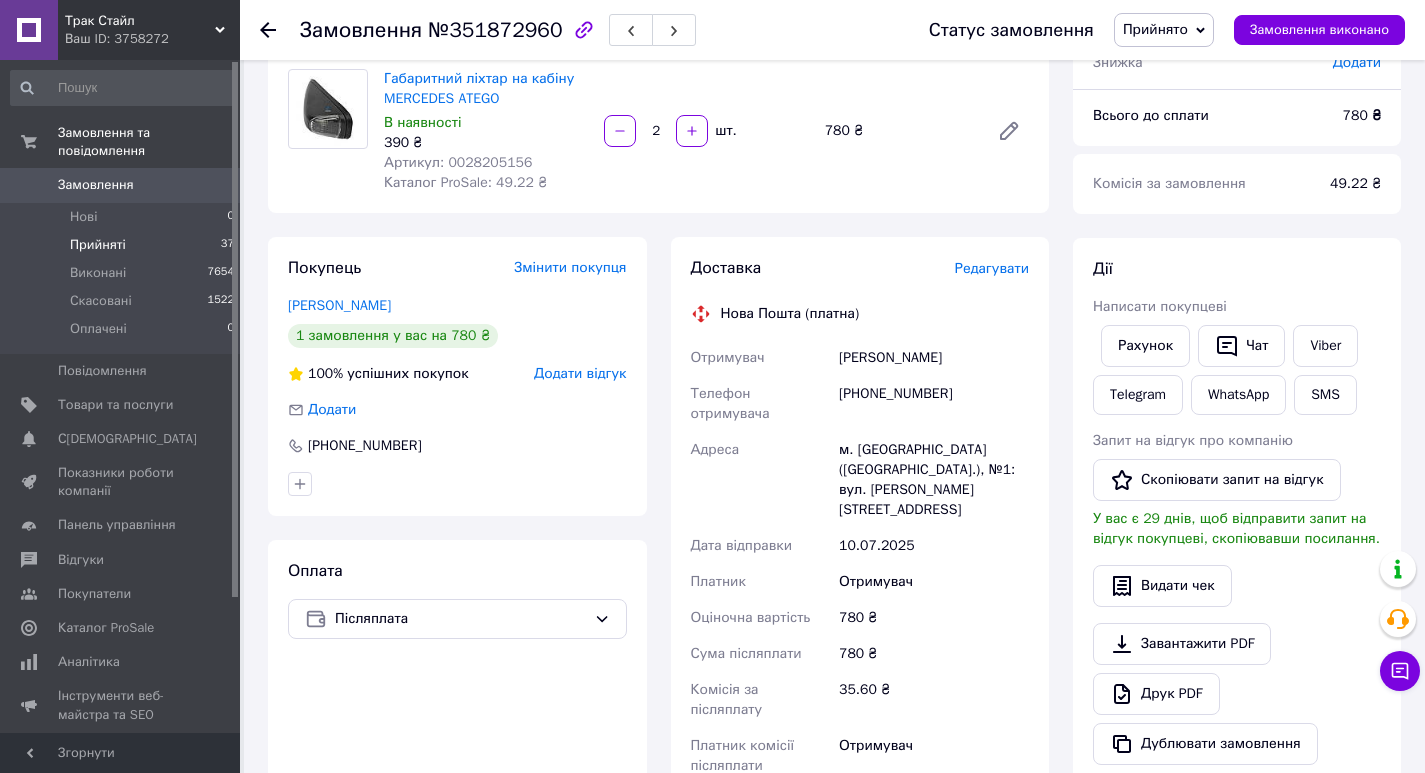 click on "Прийняті 37" at bounding box center [123, 245] 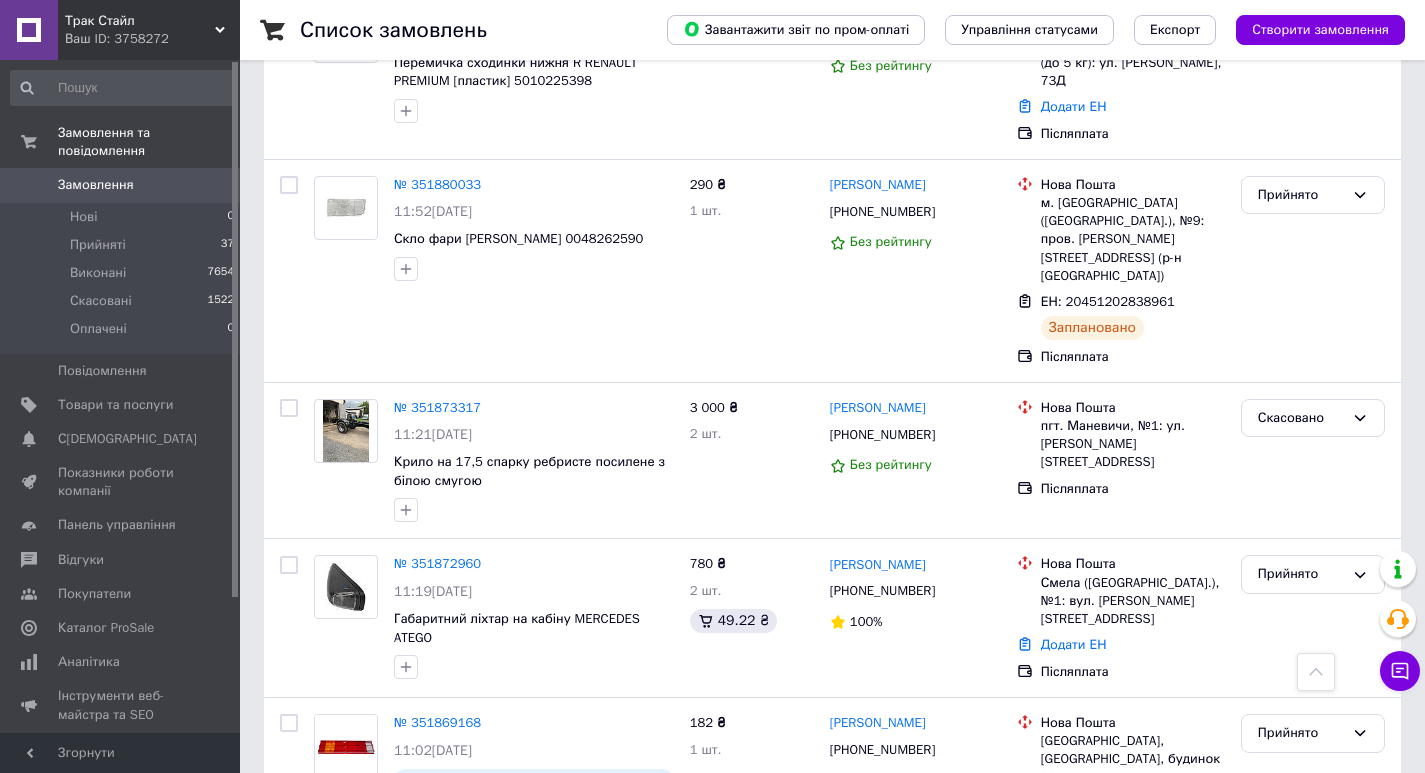 scroll, scrollTop: 2200, scrollLeft: 0, axis: vertical 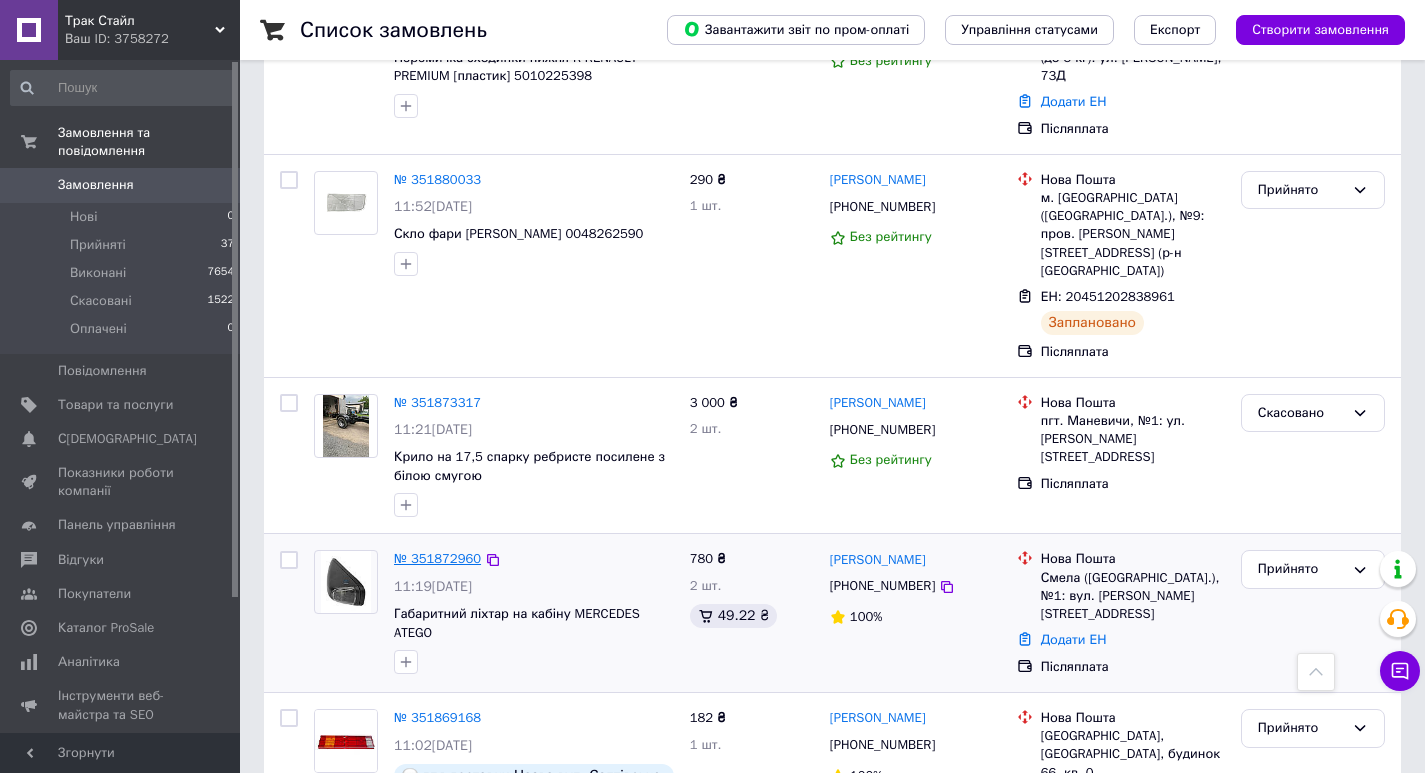 click on "№ 351872960" at bounding box center (437, 558) 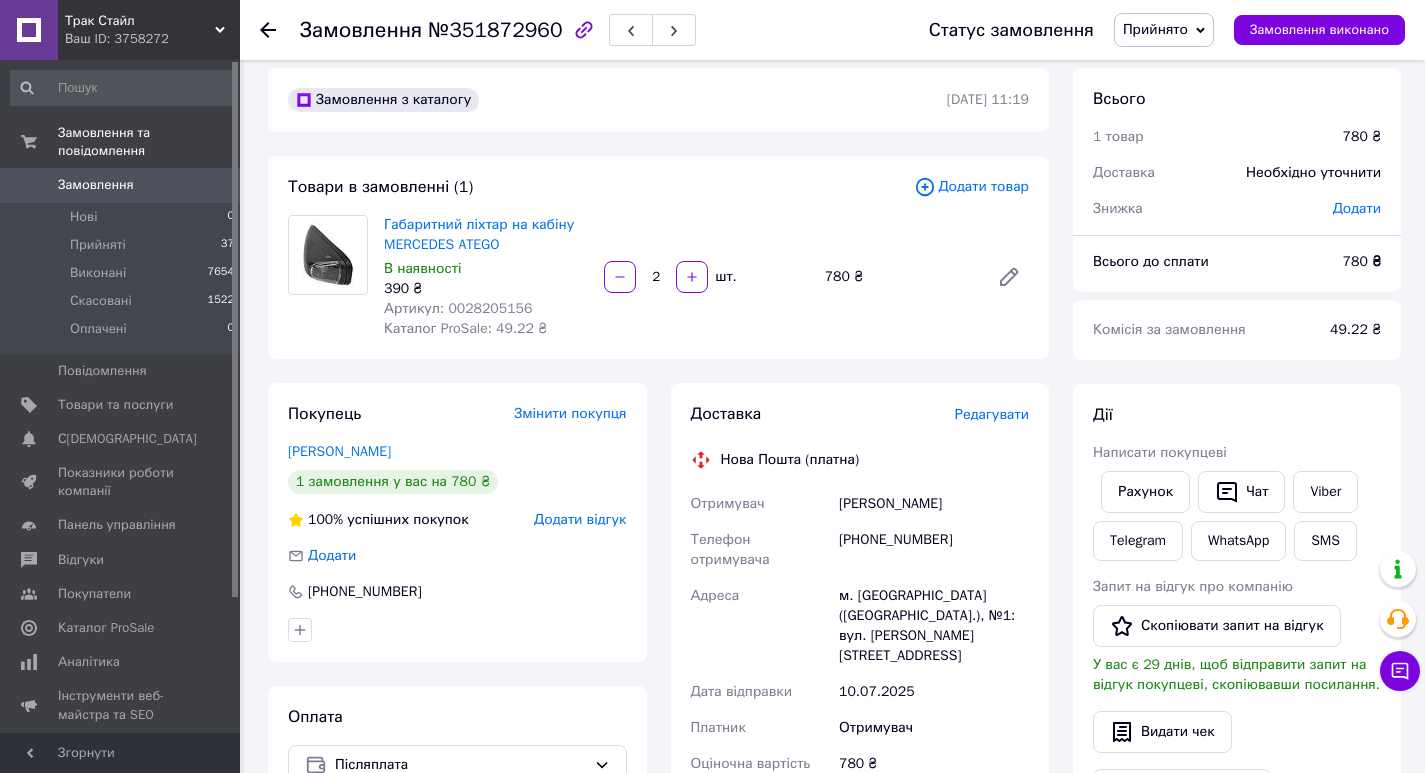 scroll, scrollTop: 0, scrollLeft: 0, axis: both 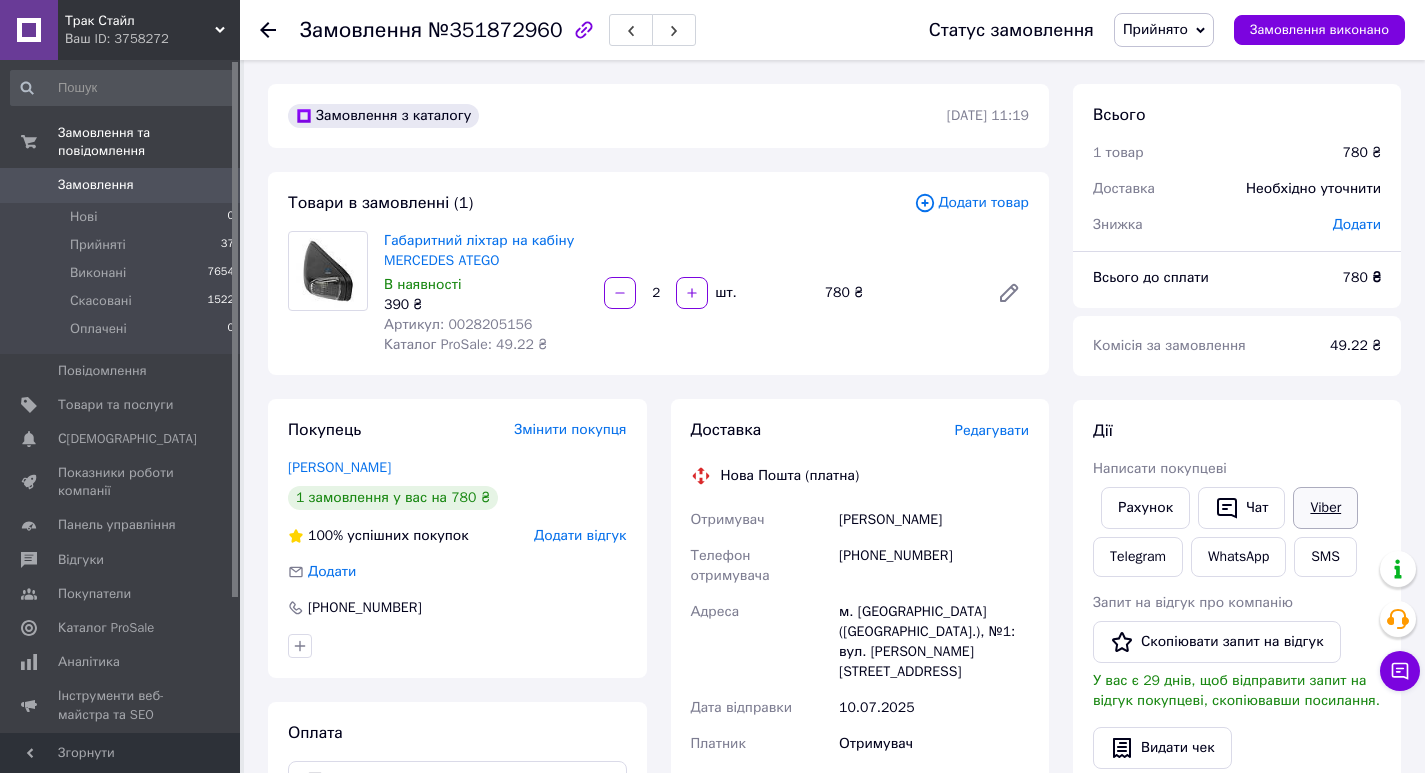 click on "Viber" at bounding box center [1325, 508] 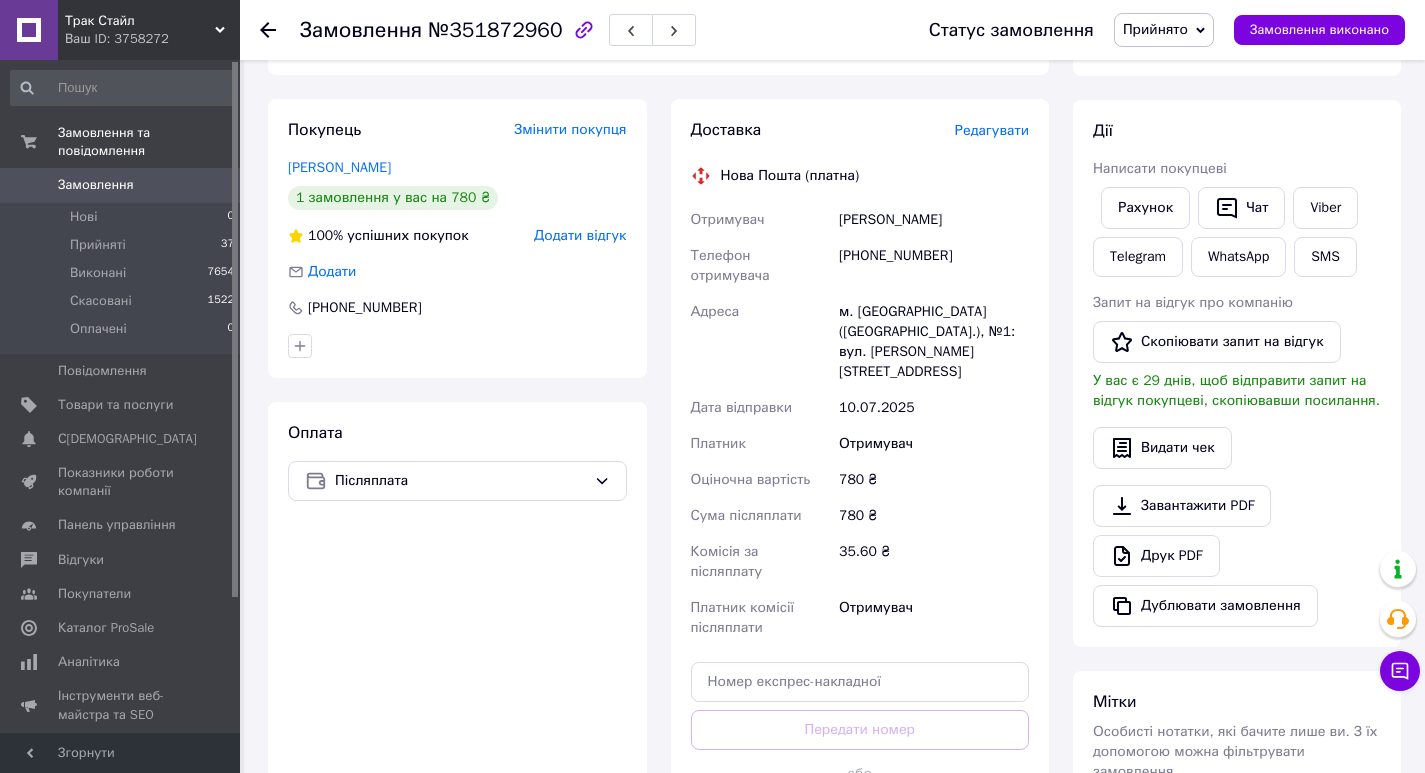 scroll, scrollTop: 400, scrollLeft: 0, axis: vertical 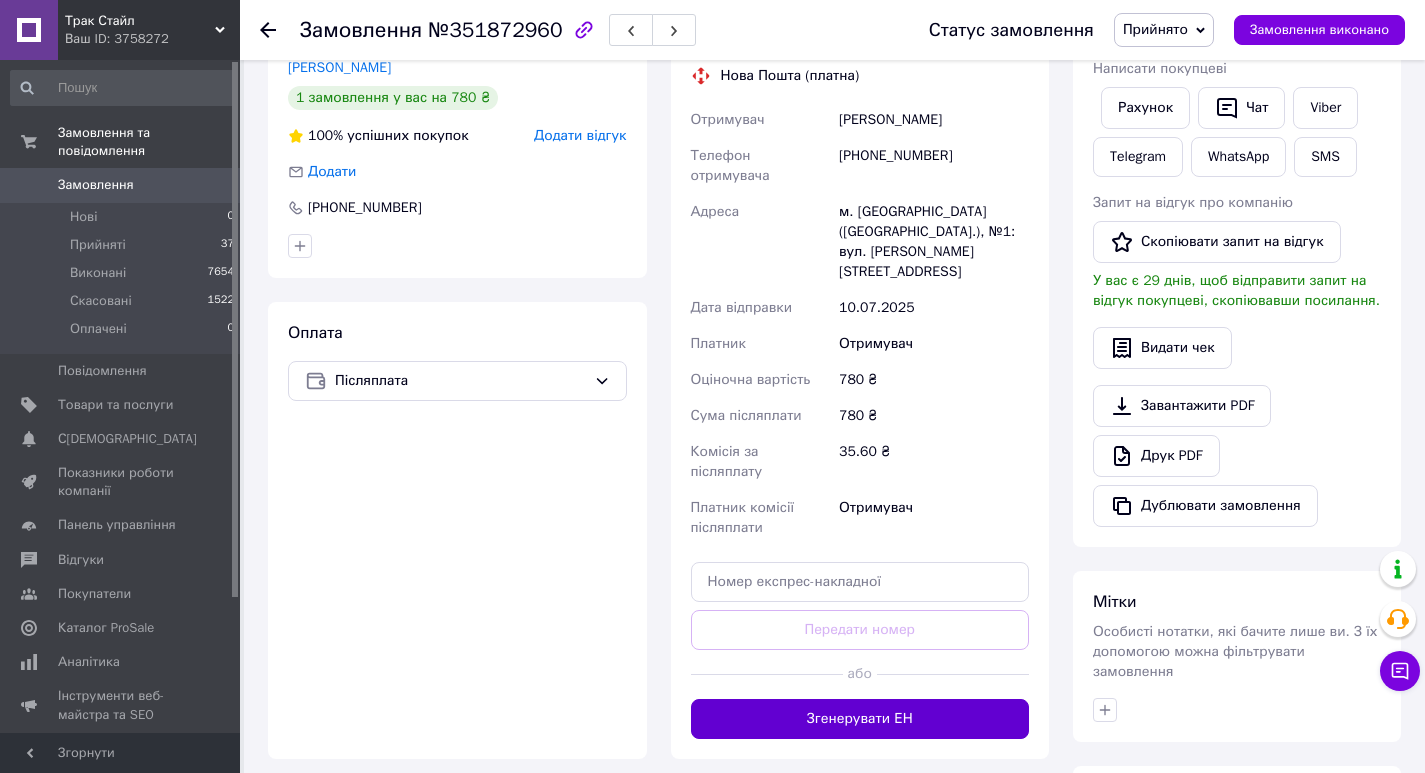 click on "Згенерувати ЕН" at bounding box center (860, 719) 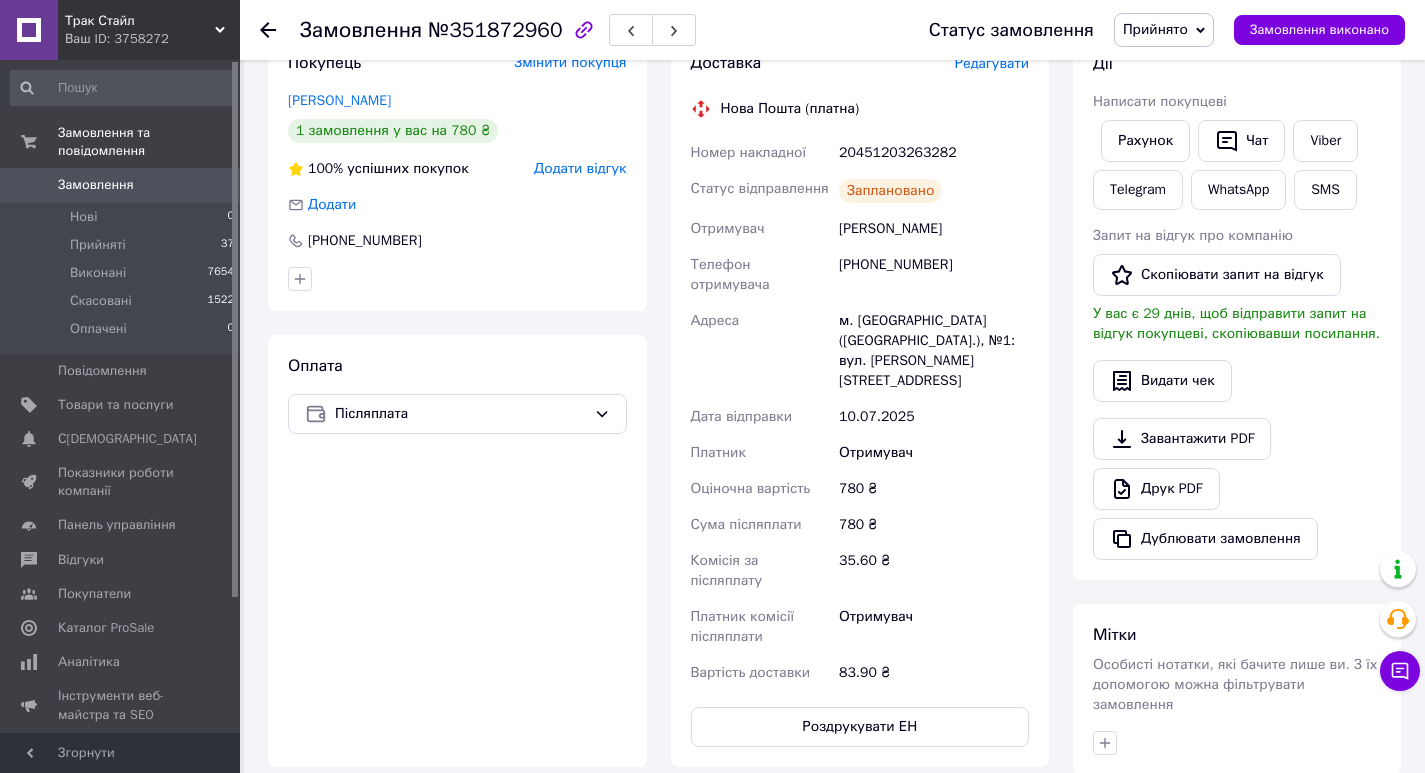 scroll, scrollTop: 400, scrollLeft: 0, axis: vertical 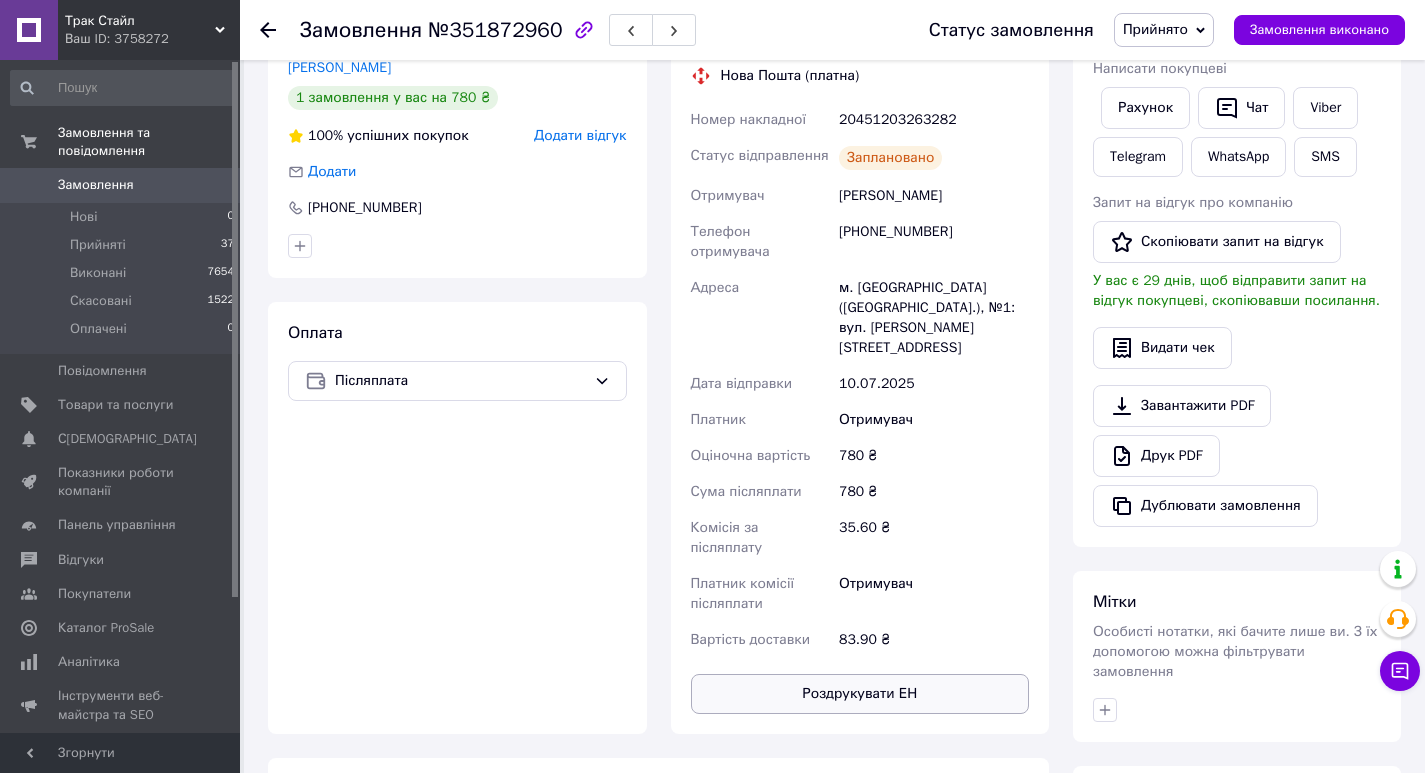 click on "Роздрукувати ЕН" at bounding box center [860, 694] 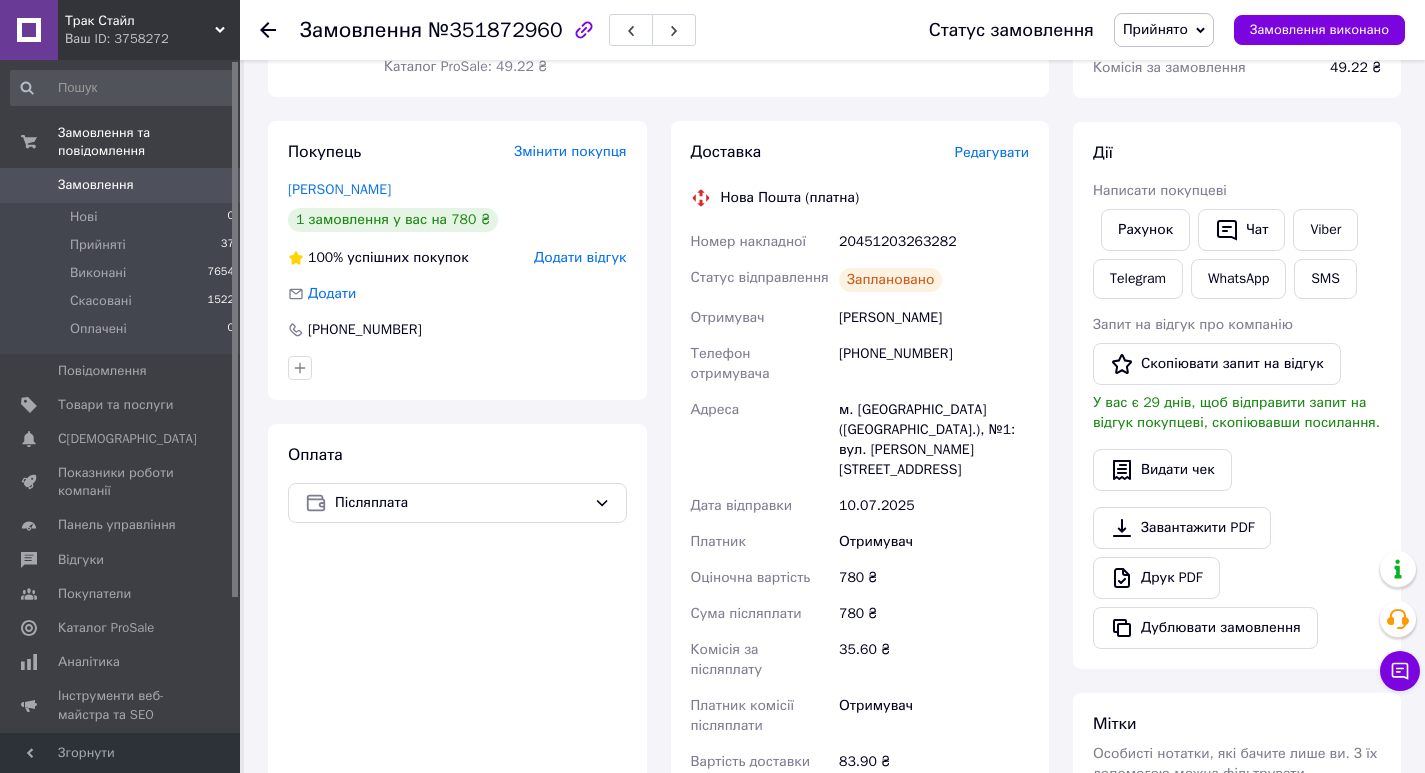 scroll, scrollTop: 0, scrollLeft: 0, axis: both 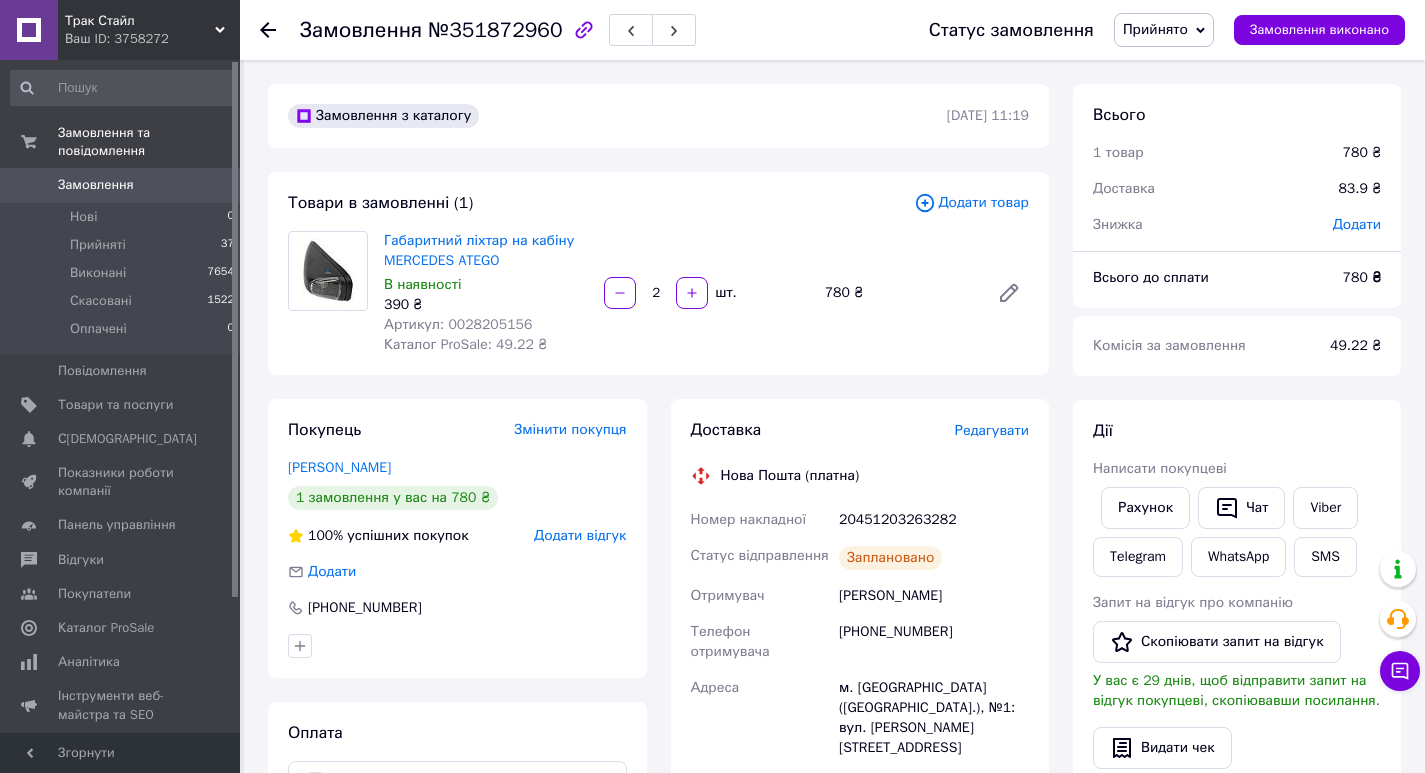 click on "20451203263282" at bounding box center (934, 520) 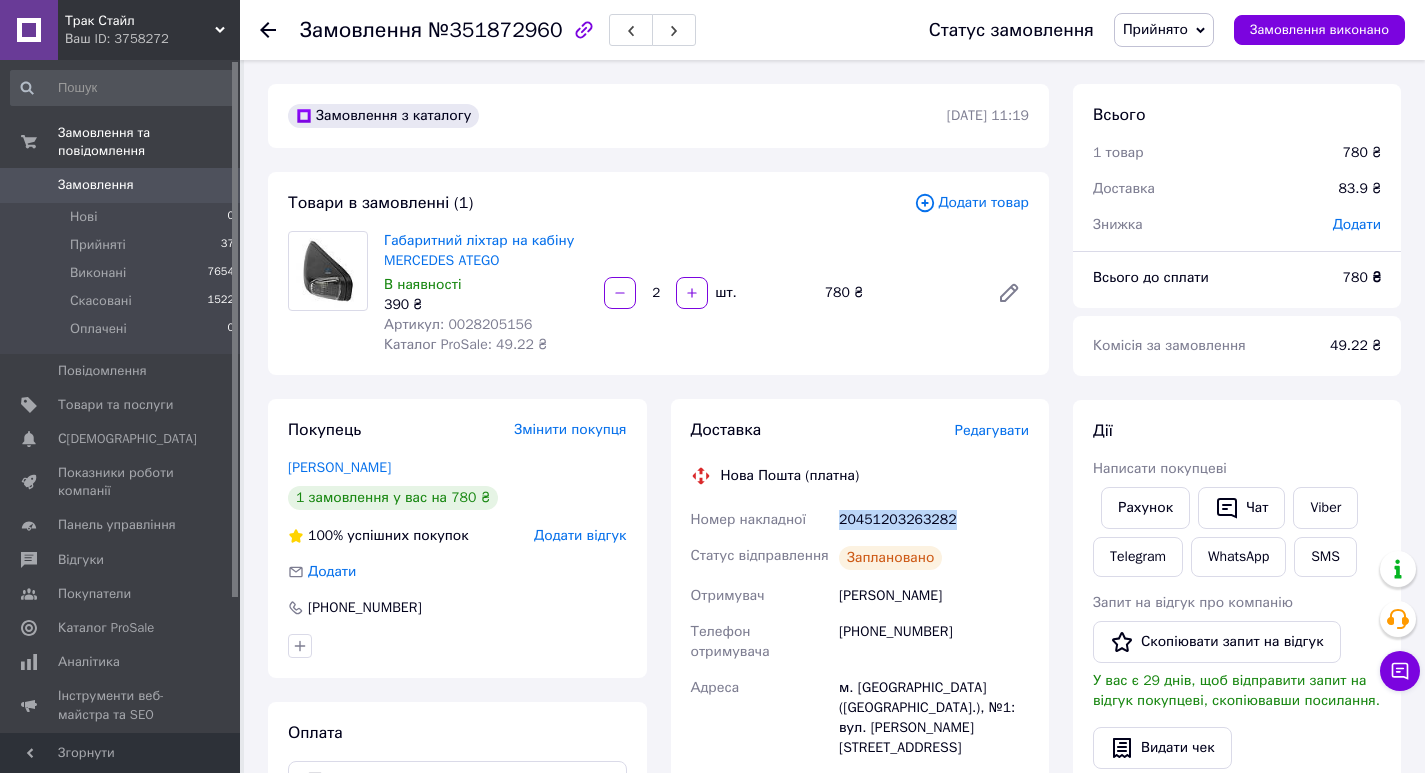 click on "20451203263282" at bounding box center (934, 520) 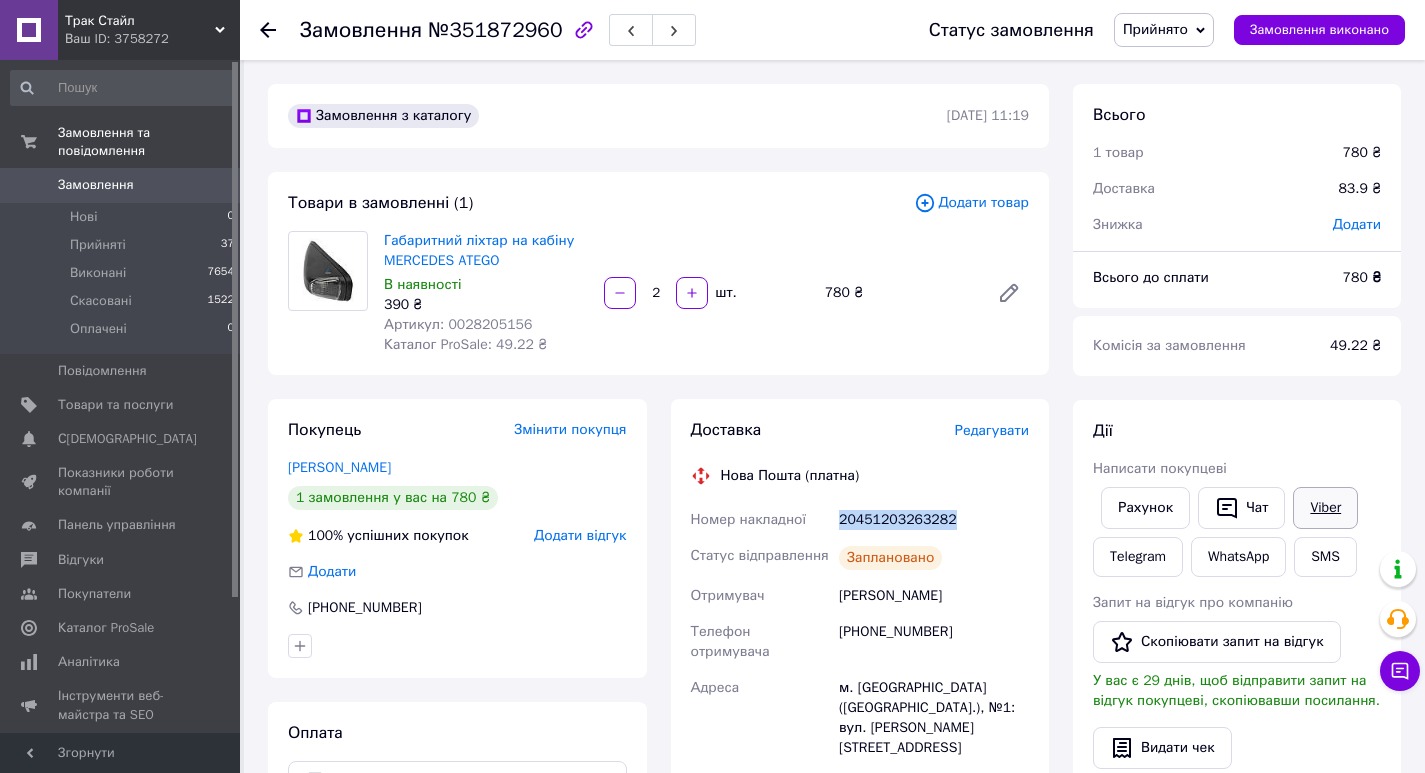 click on "Viber" at bounding box center (1325, 508) 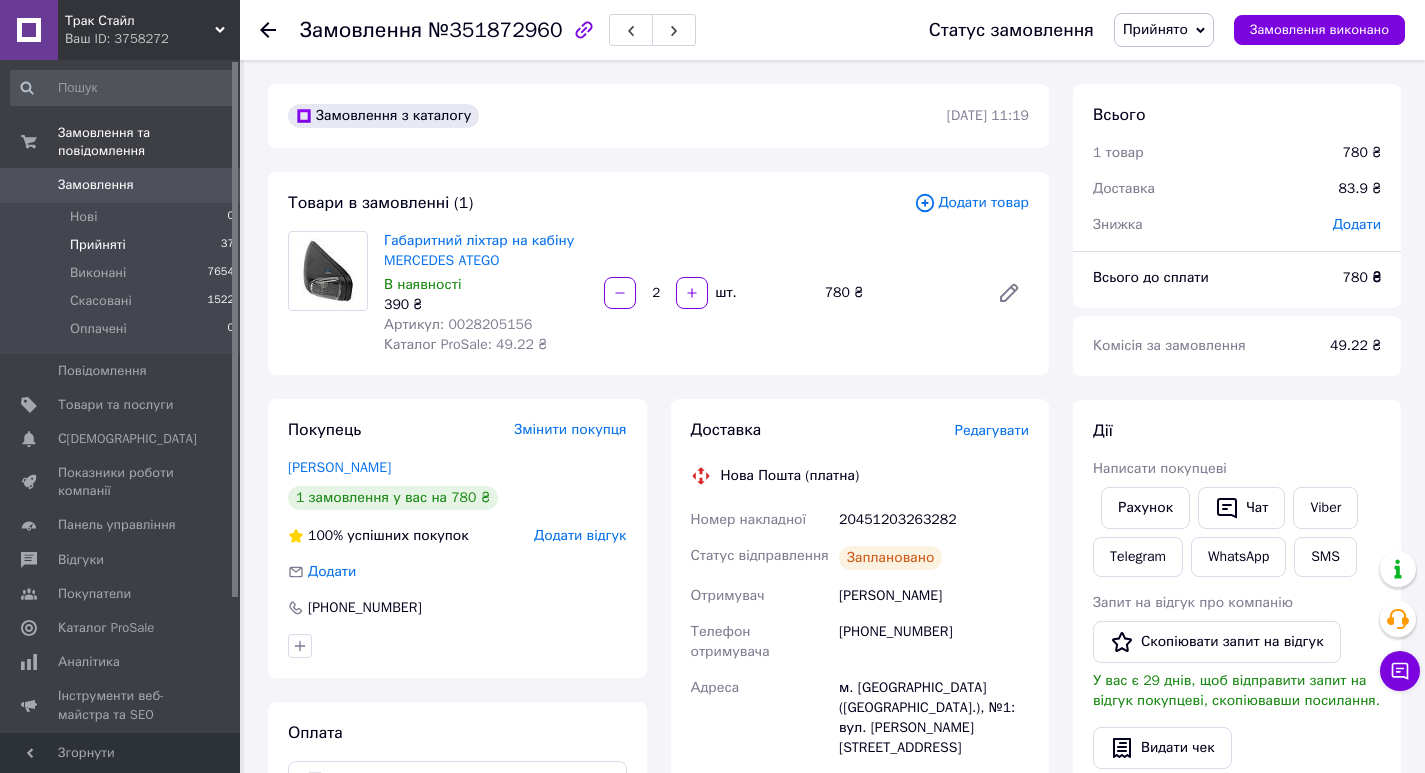click on "Прийняті" at bounding box center [98, 245] 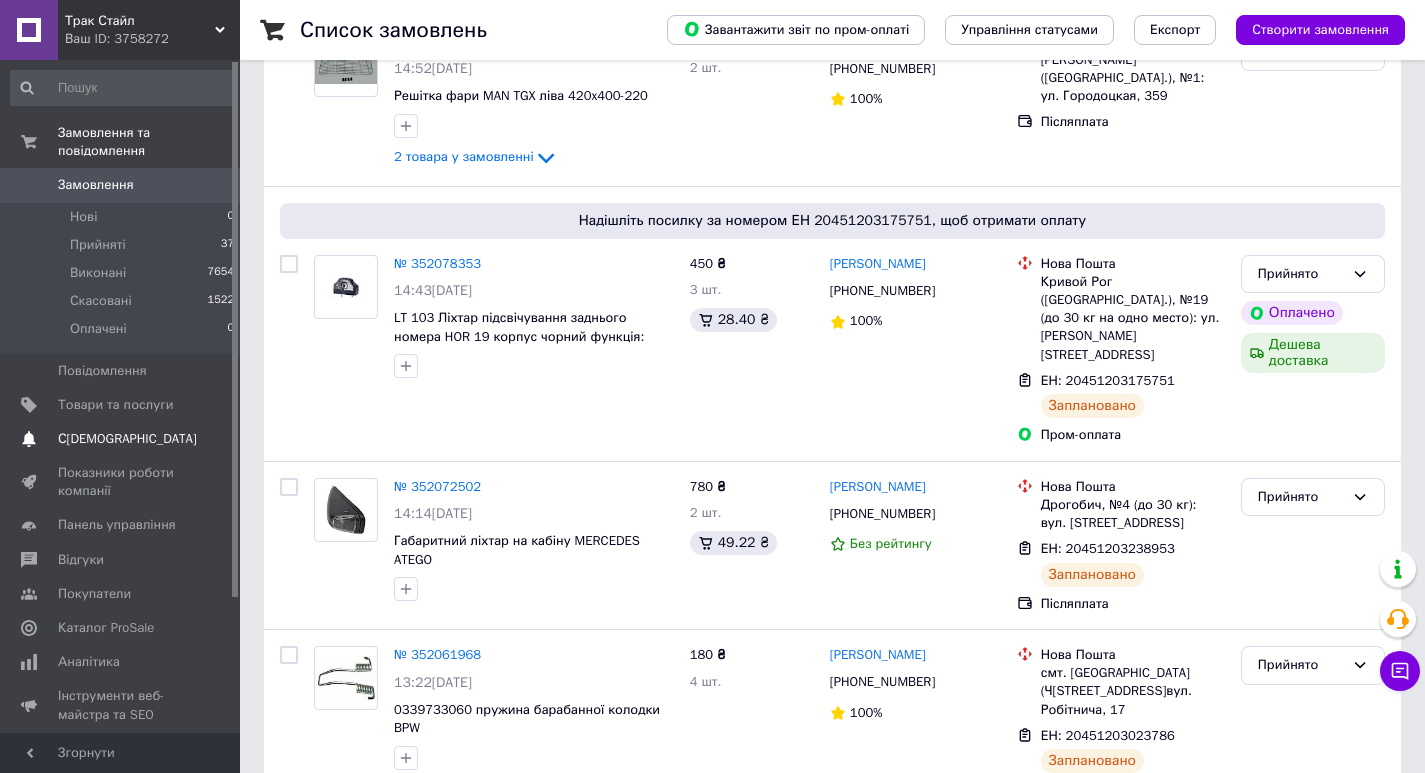 scroll, scrollTop: 200, scrollLeft: 0, axis: vertical 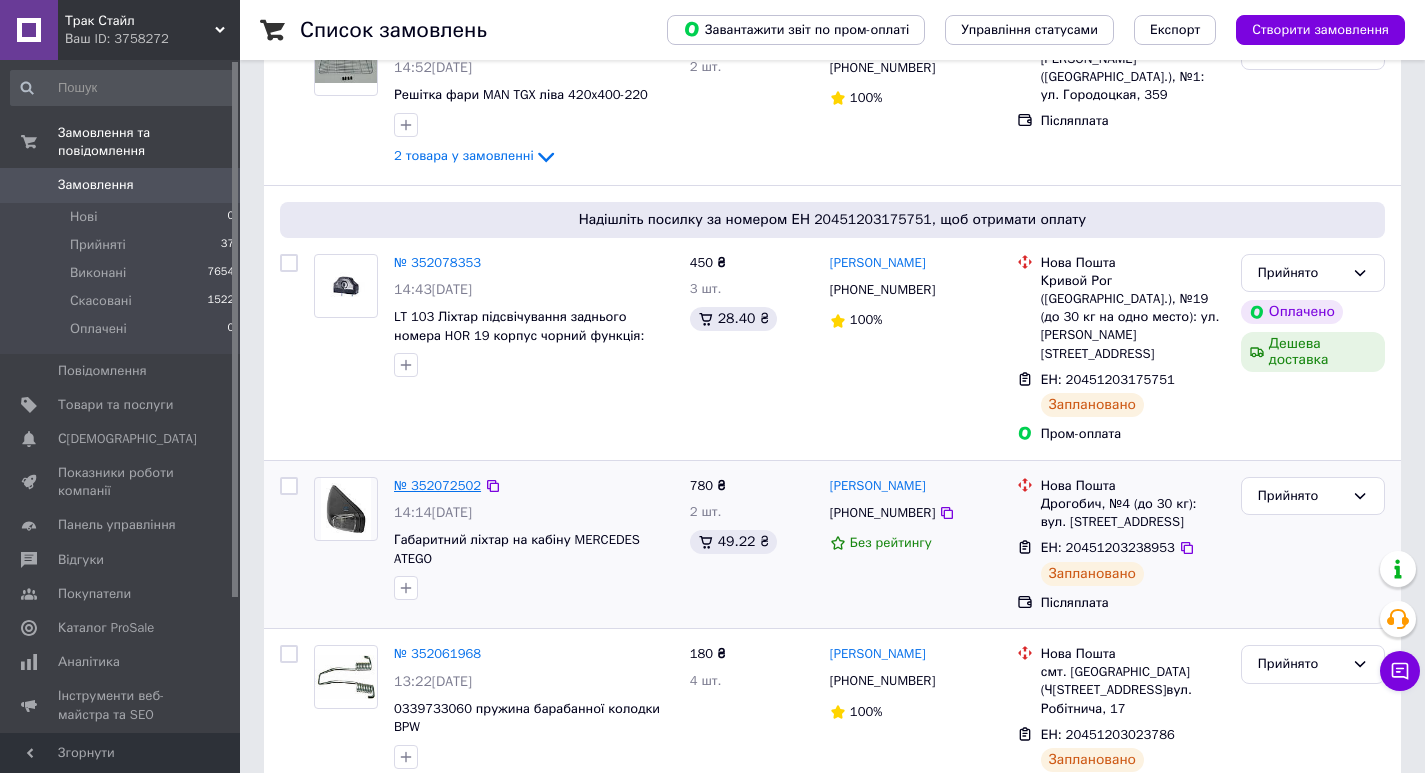 click on "№ 352072502" at bounding box center [437, 485] 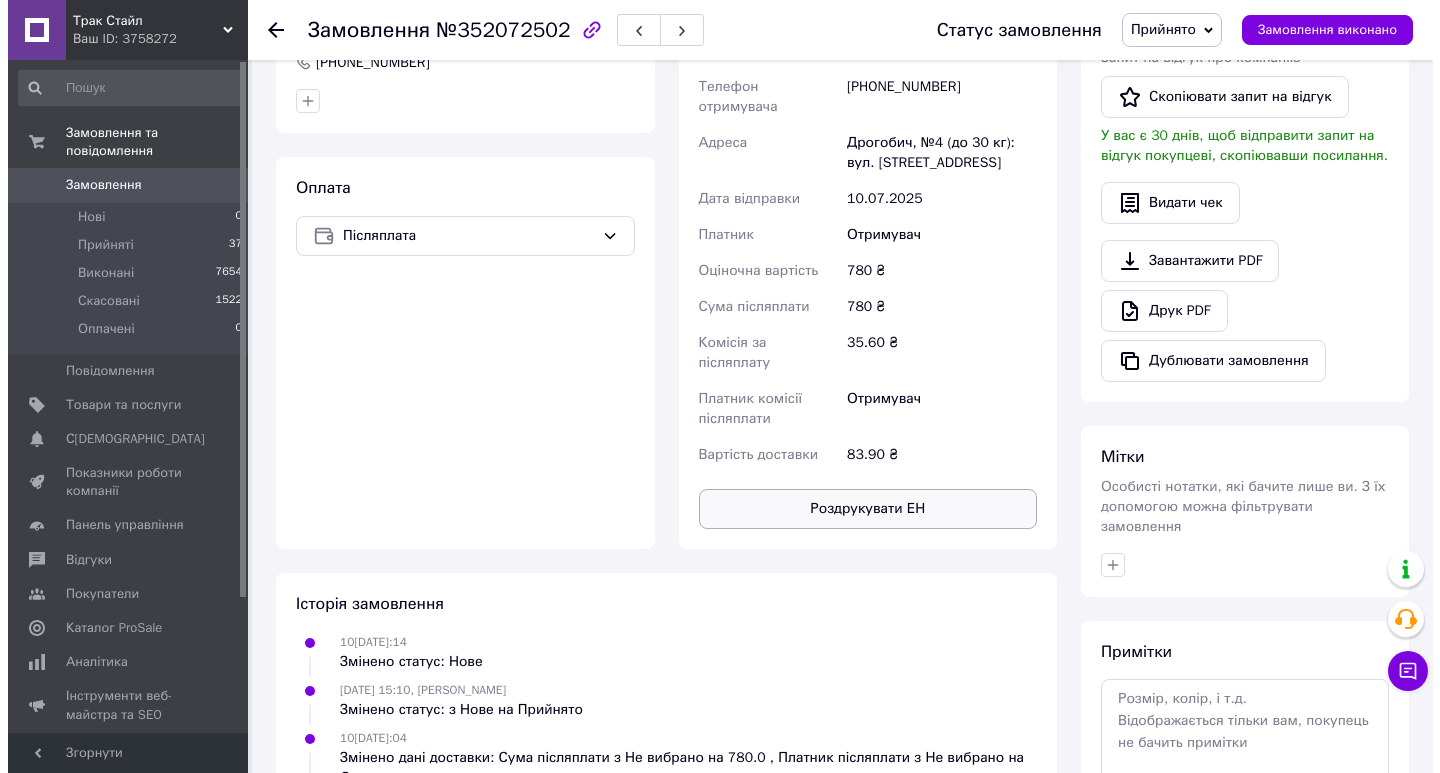 scroll, scrollTop: 162, scrollLeft: 0, axis: vertical 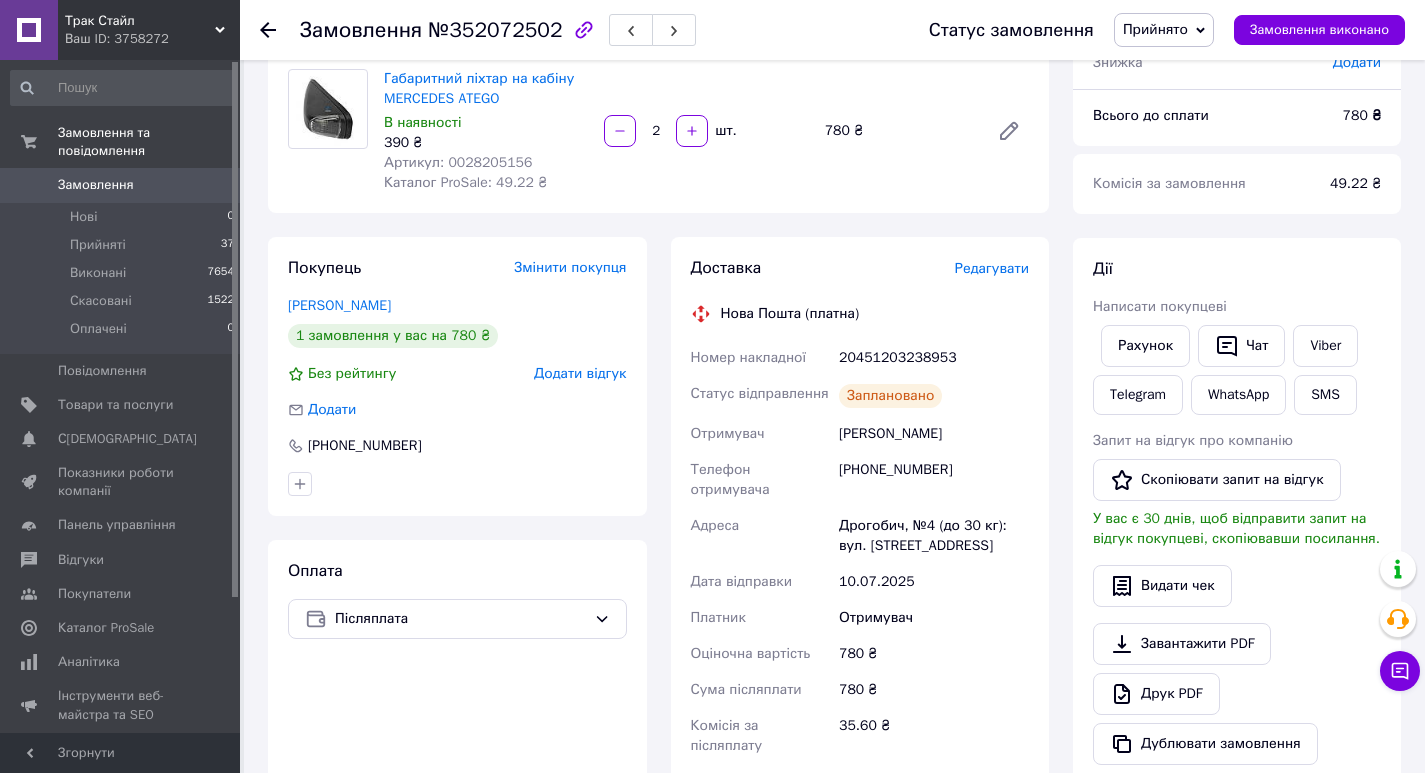 click on "Редагувати" at bounding box center [992, 268] 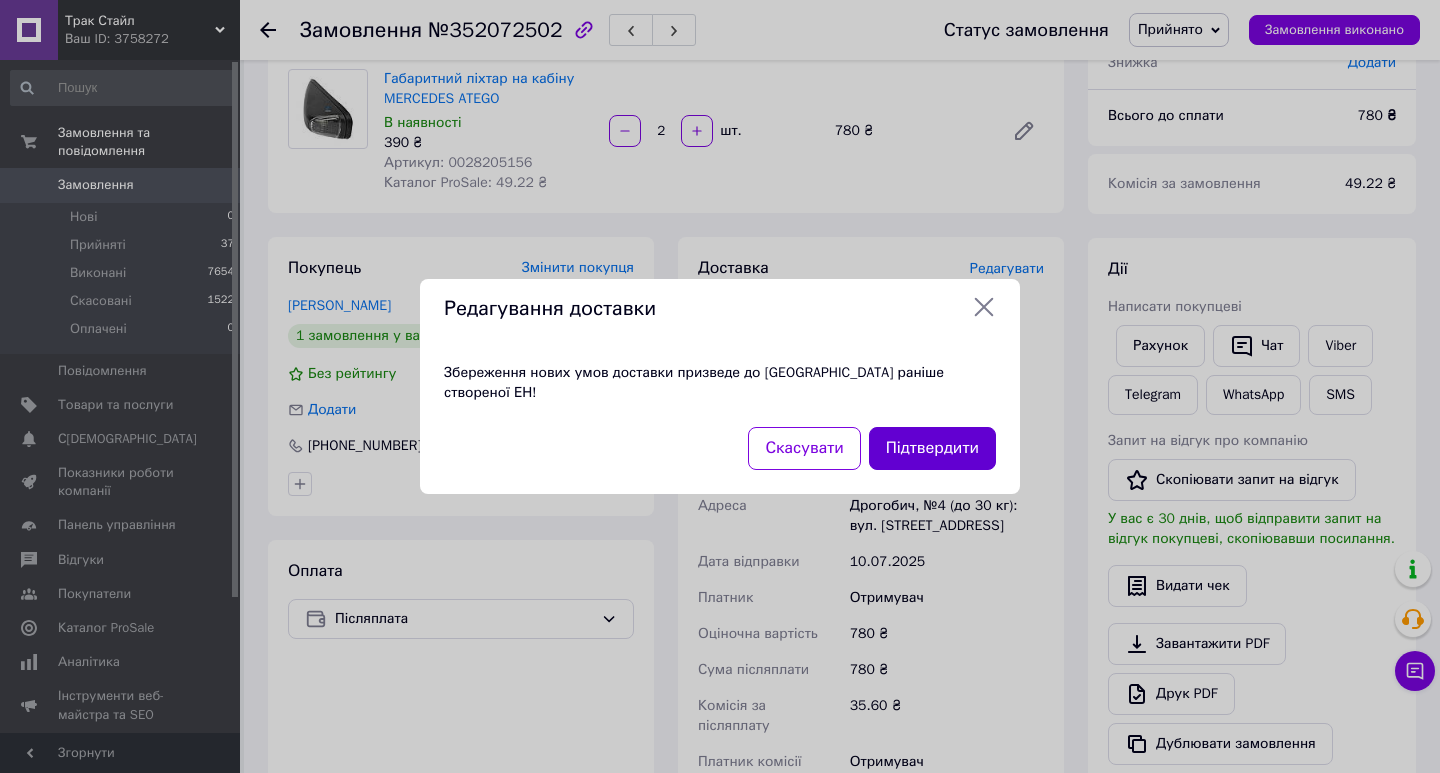 click on "Підтвердити" at bounding box center [932, 448] 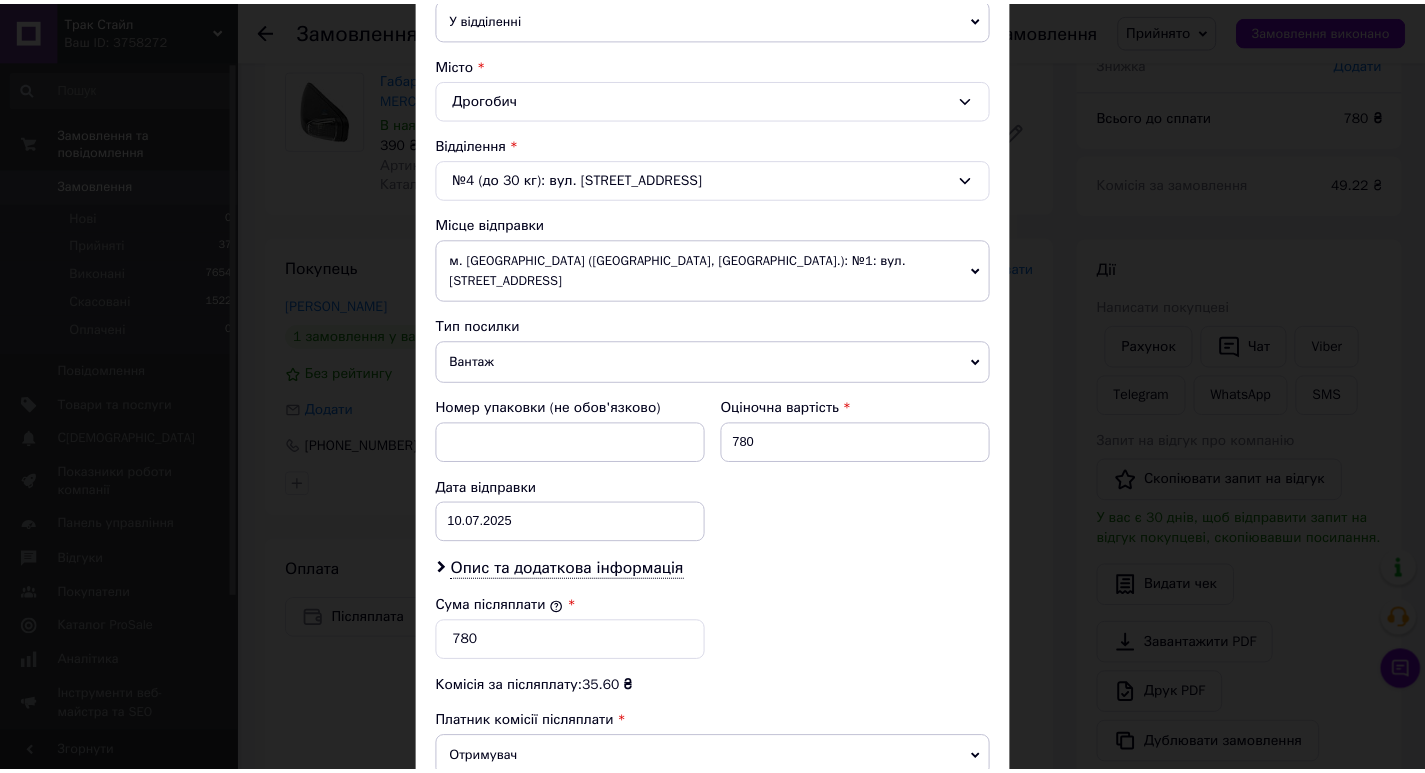 scroll, scrollTop: 753, scrollLeft: 0, axis: vertical 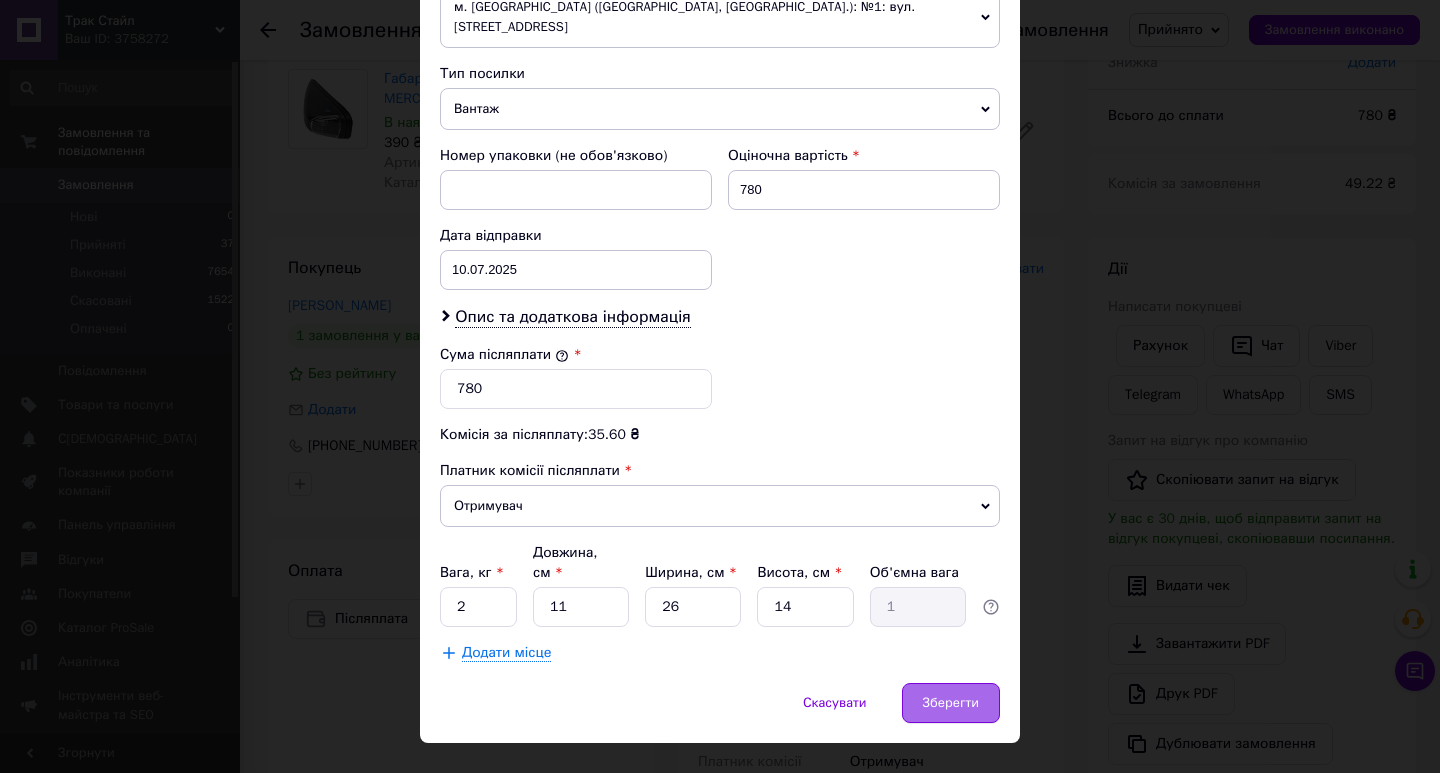 click on "Зберегти" at bounding box center (951, 703) 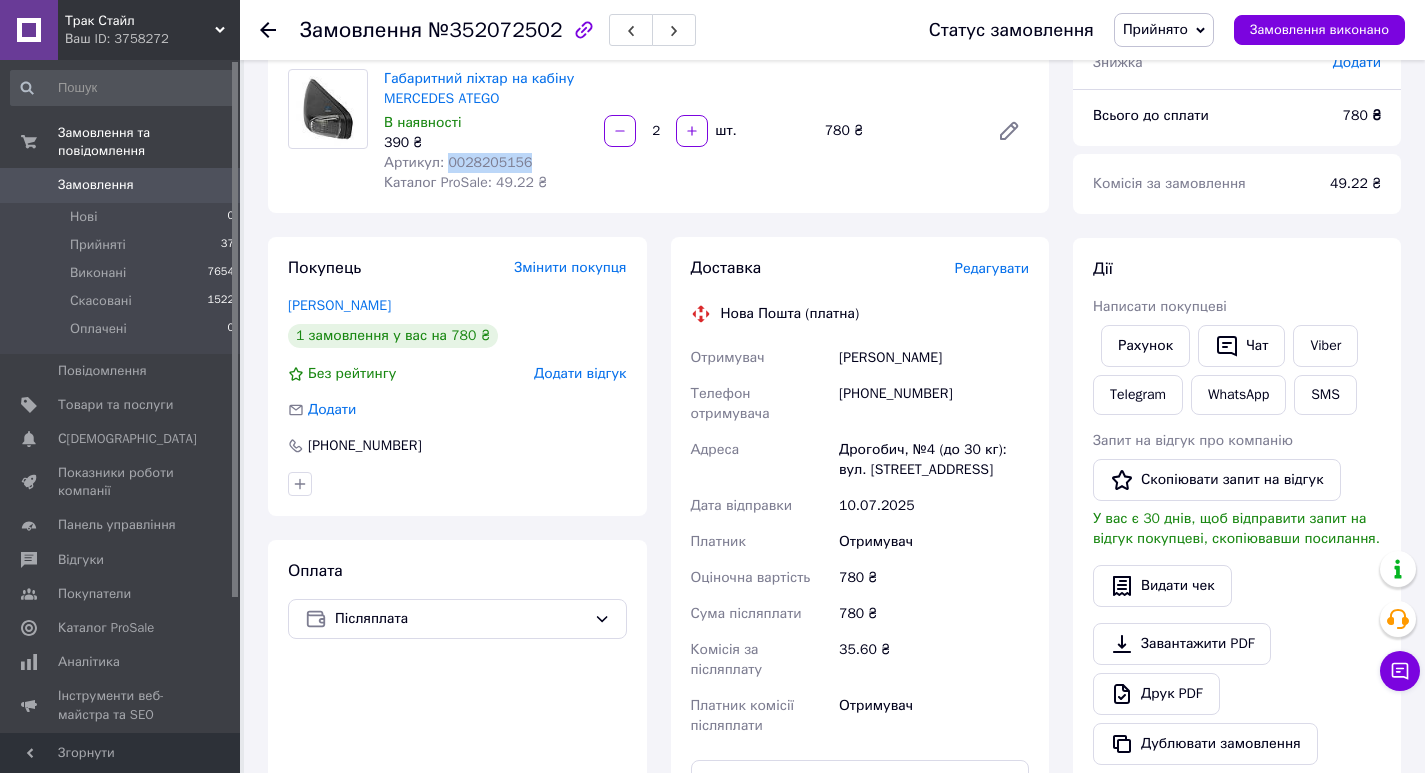 drag, startPoint x: 524, startPoint y: 168, endPoint x: 445, endPoint y: 164, distance: 79.101204 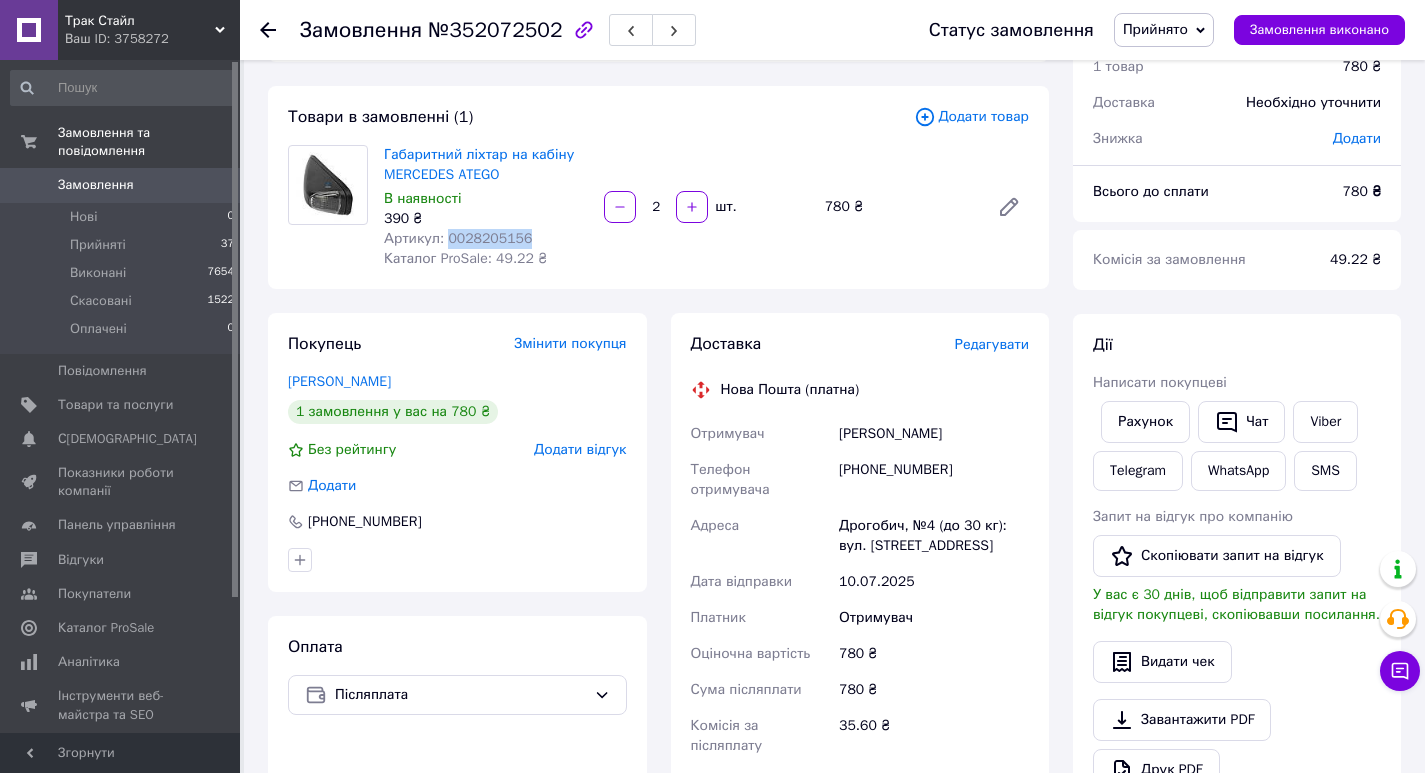 scroll, scrollTop: 0, scrollLeft: 0, axis: both 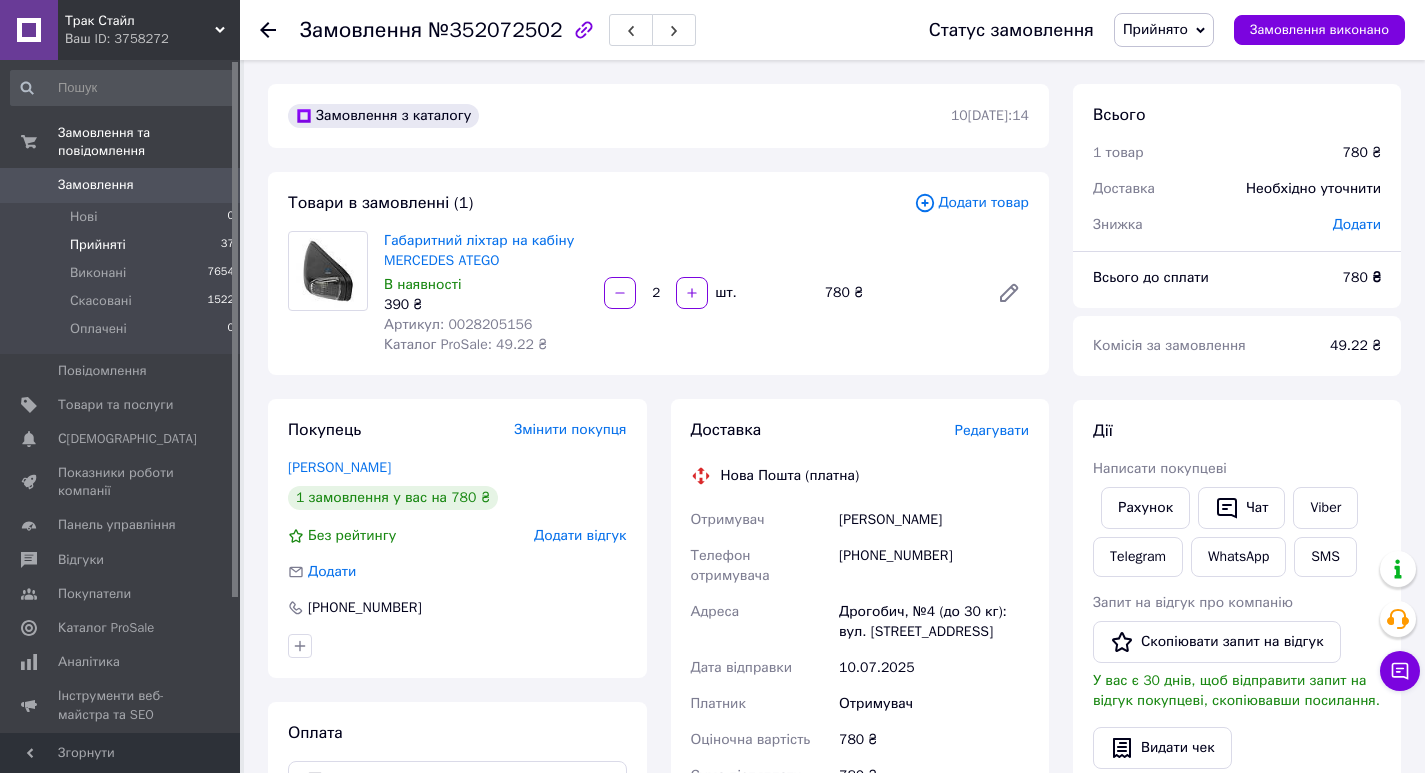 click on "Прийняті 37" at bounding box center (123, 245) 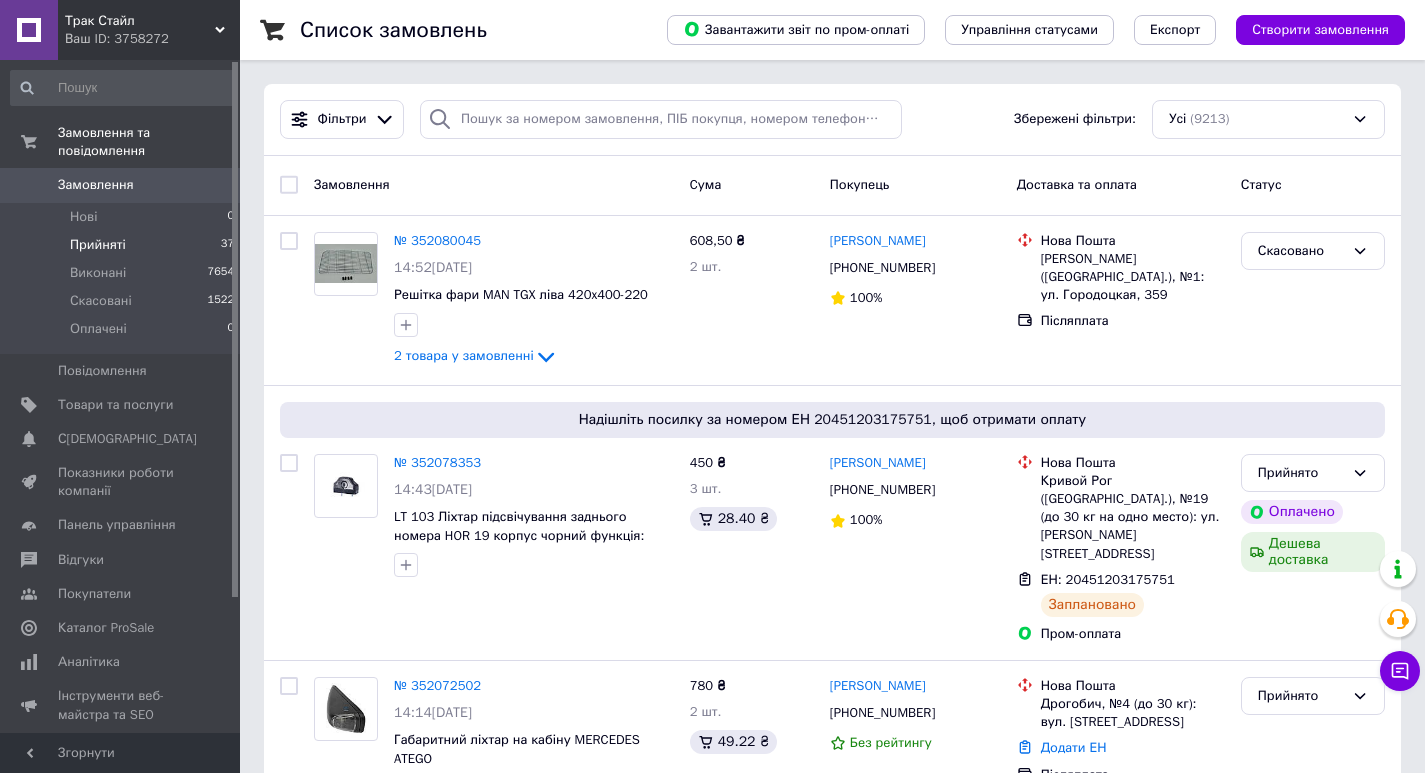 click on "Прийняті 37" at bounding box center (123, 245) 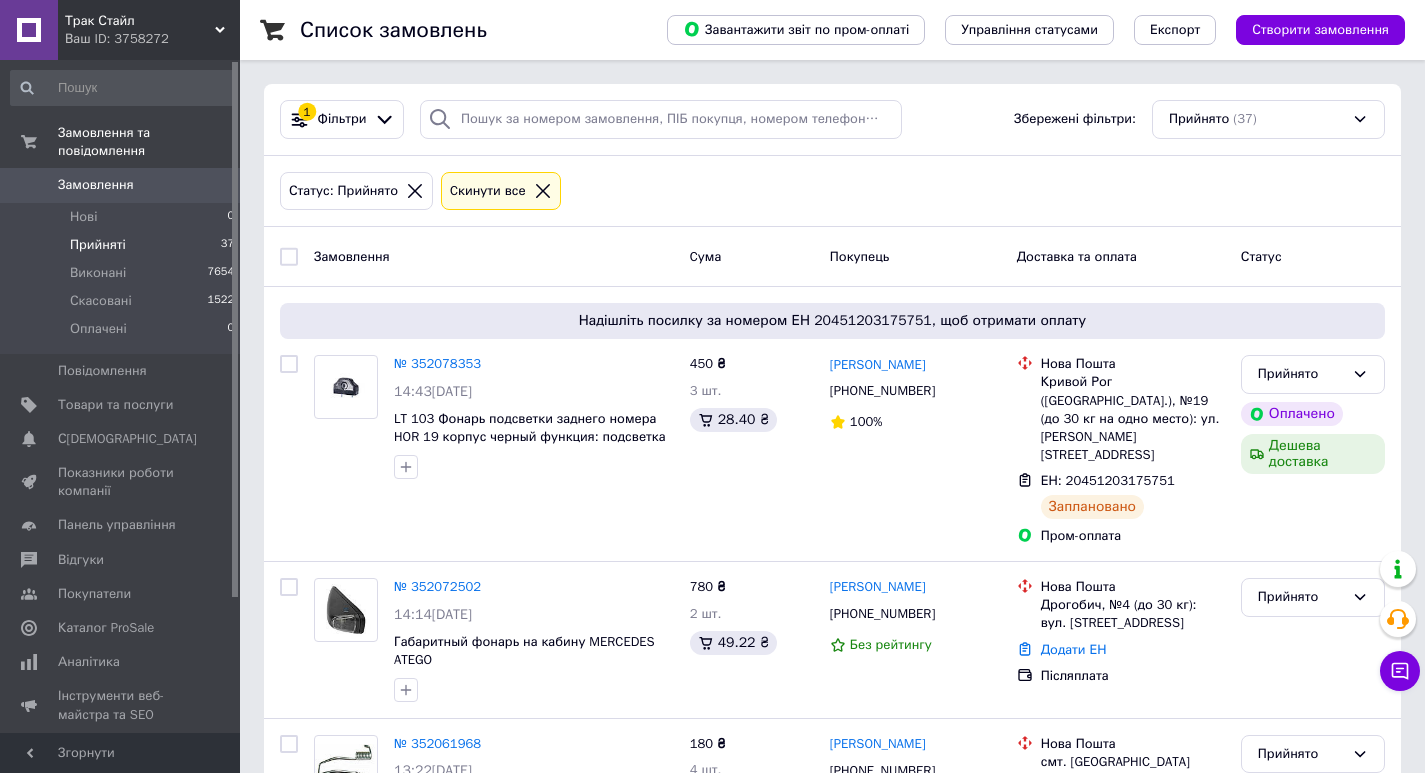 click on "Прийняті" at bounding box center [98, 245] 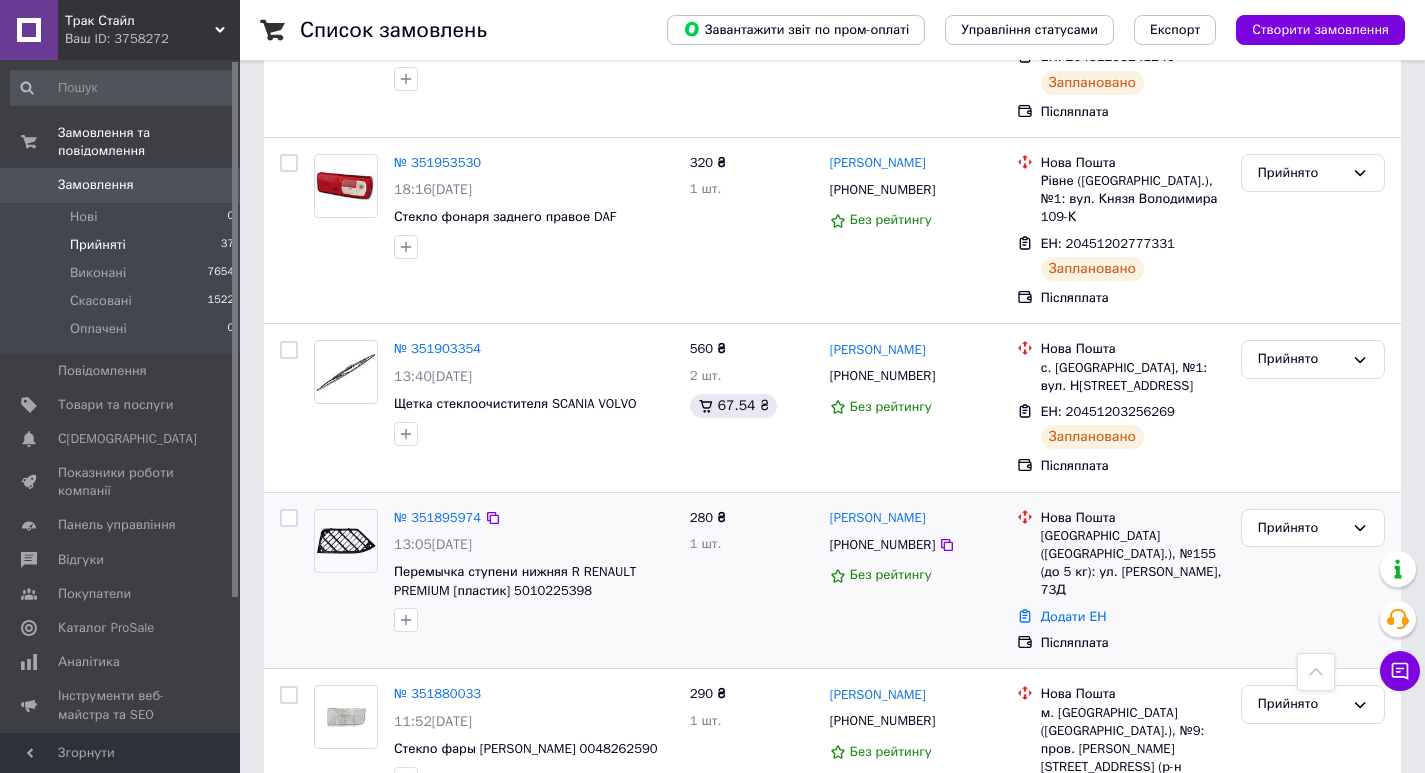 scroll, scrollTop: 1300, scrollLeft: 0, axis: vertical 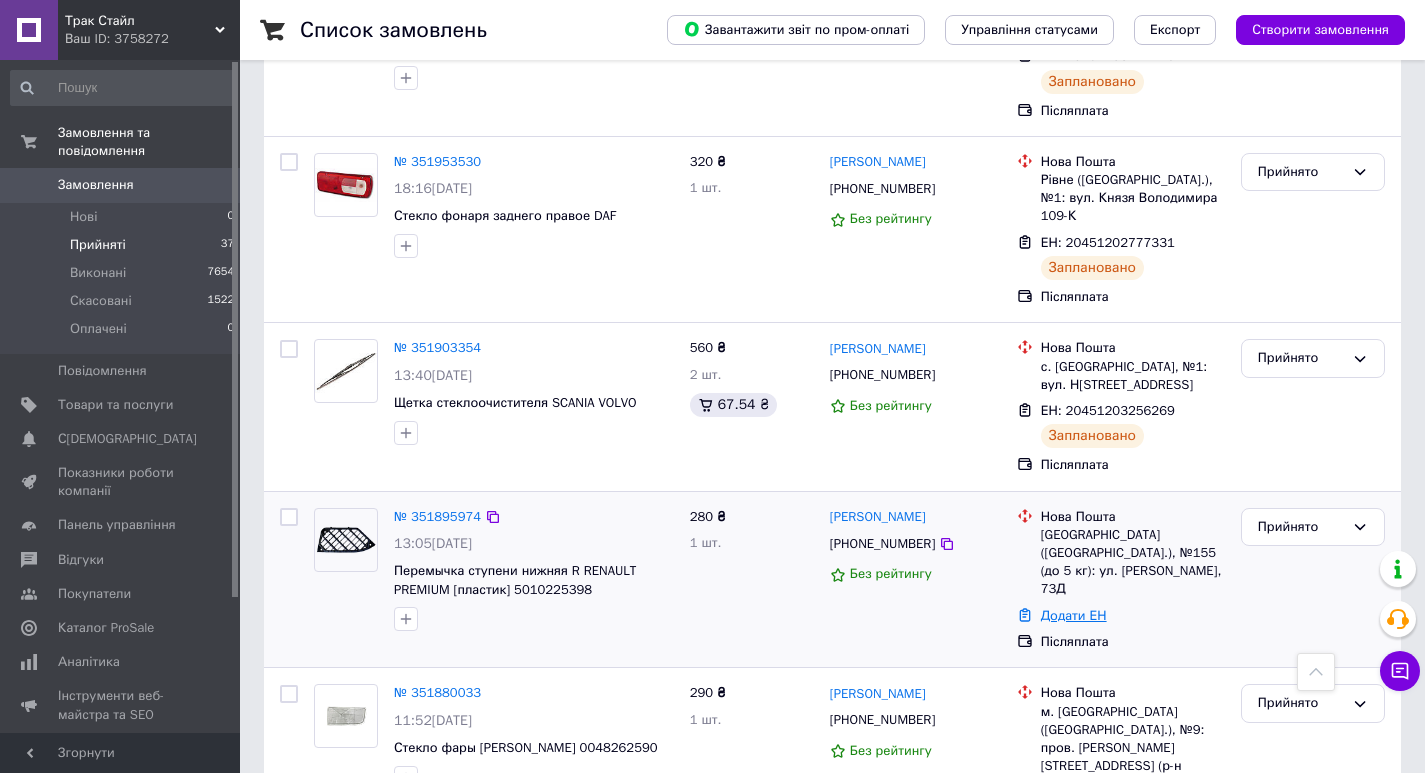 click on "Додати ЕН" at bounding box center (1074, 615) 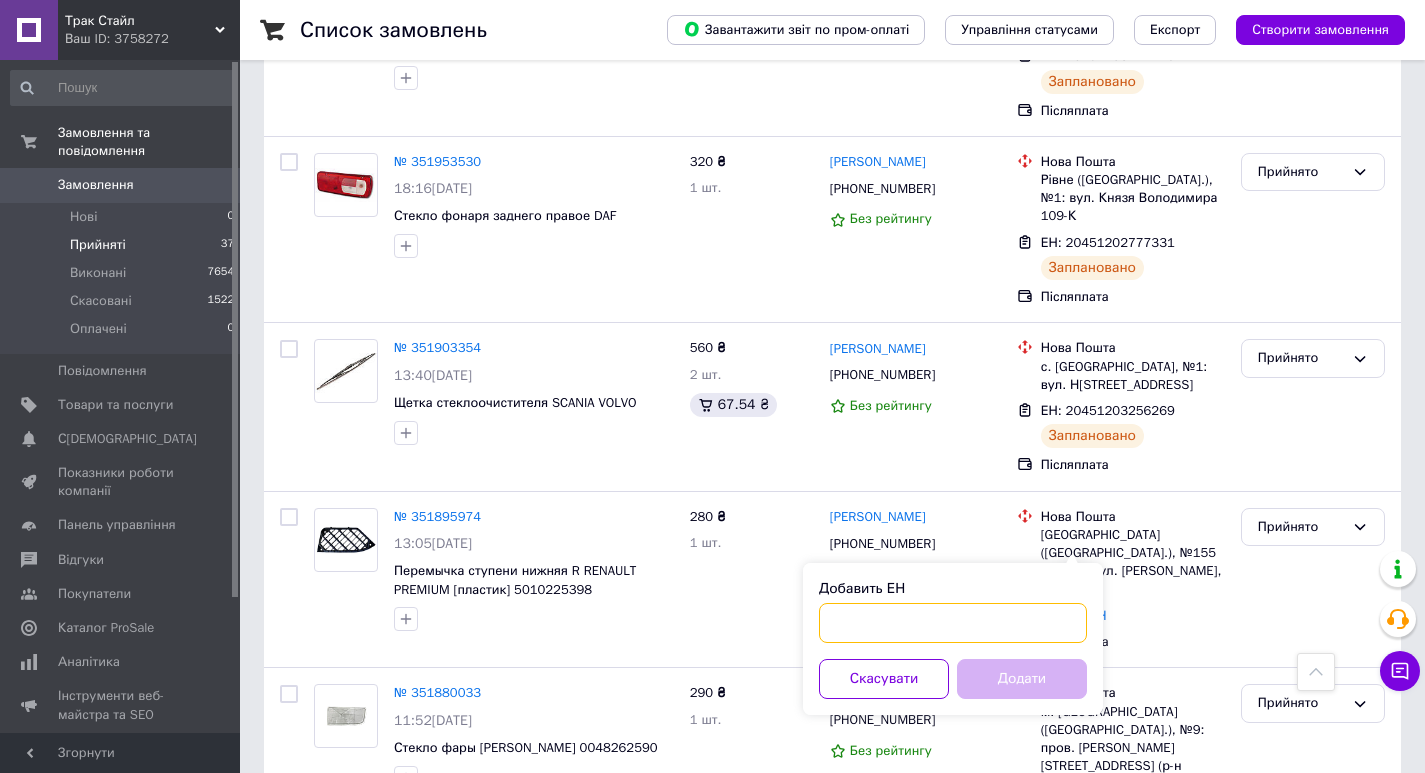 paste on "20451203279125" 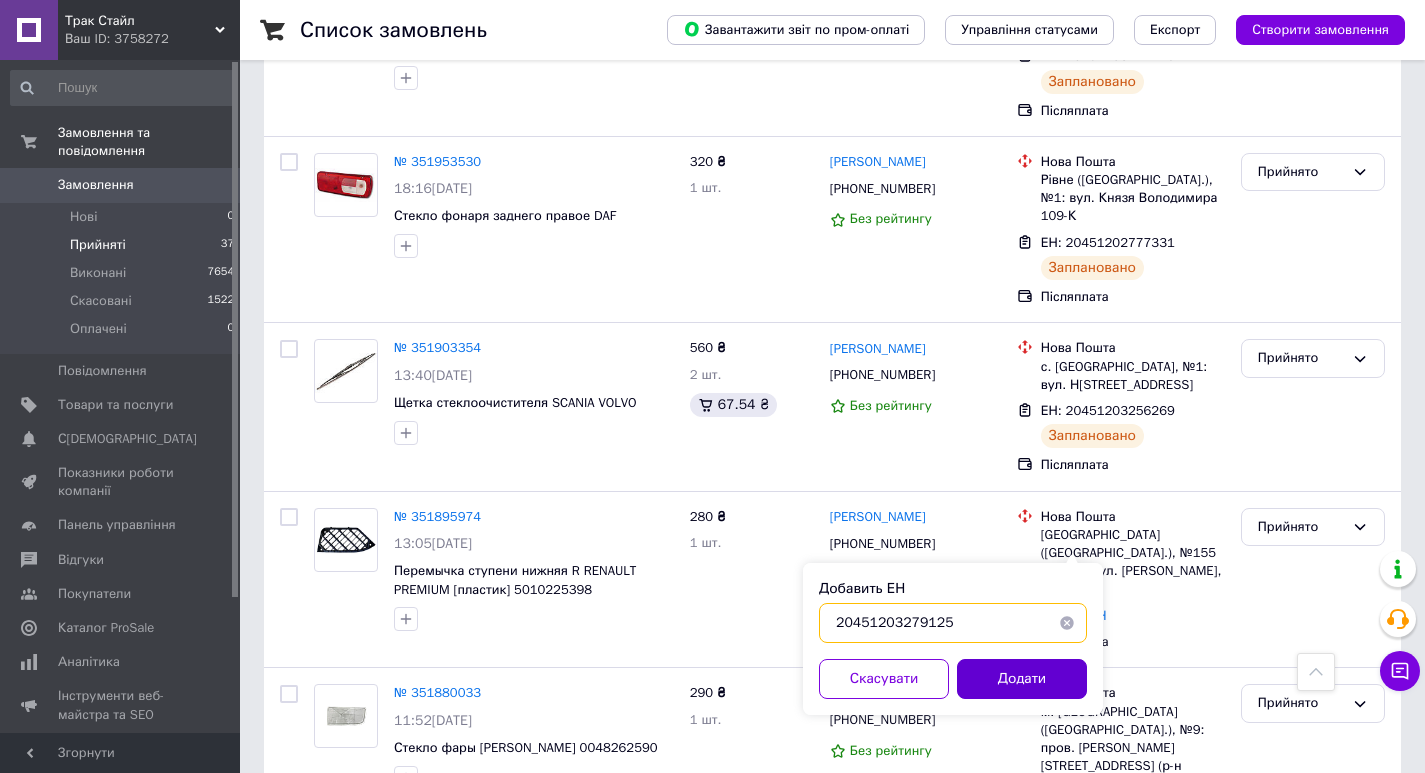 type on "20451203279125" 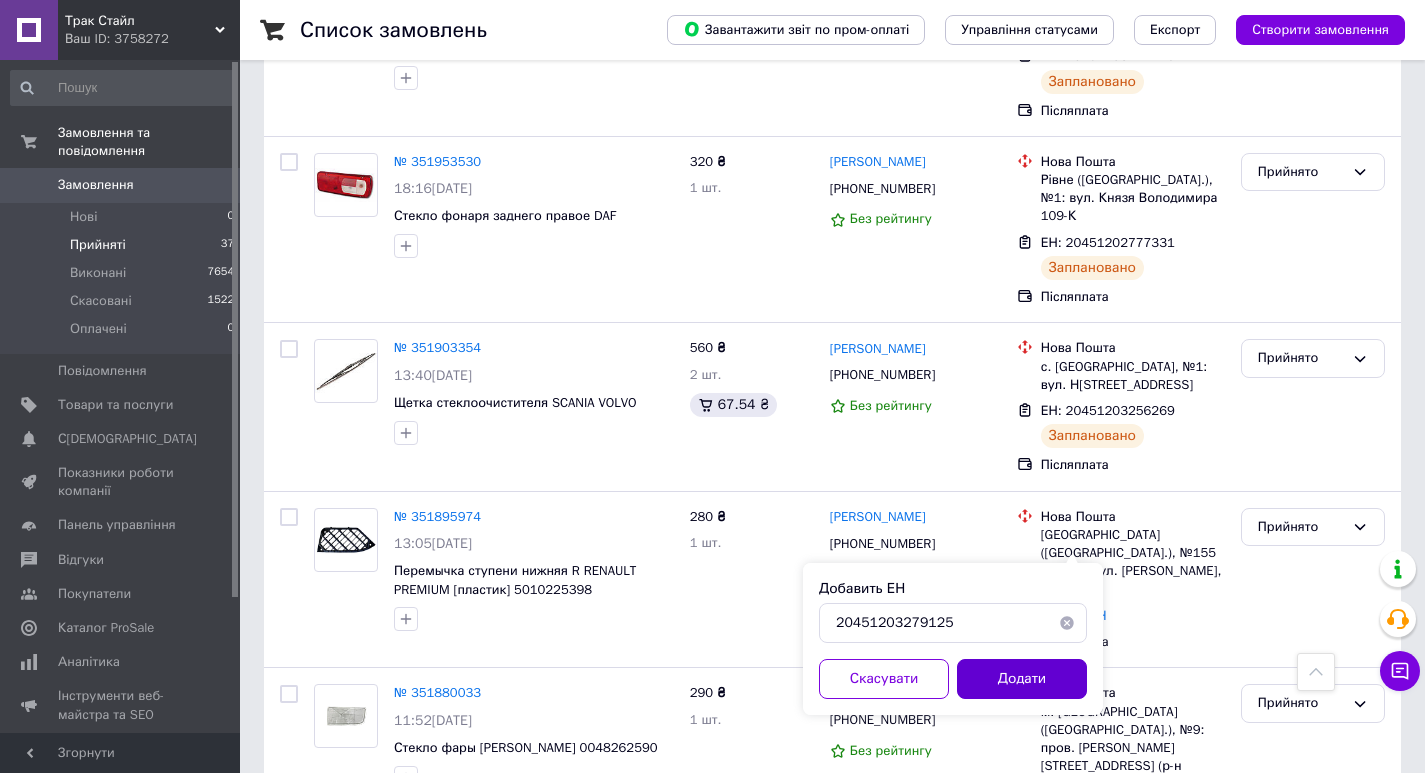 click on "Додати" at bounding box center [1022, 679] 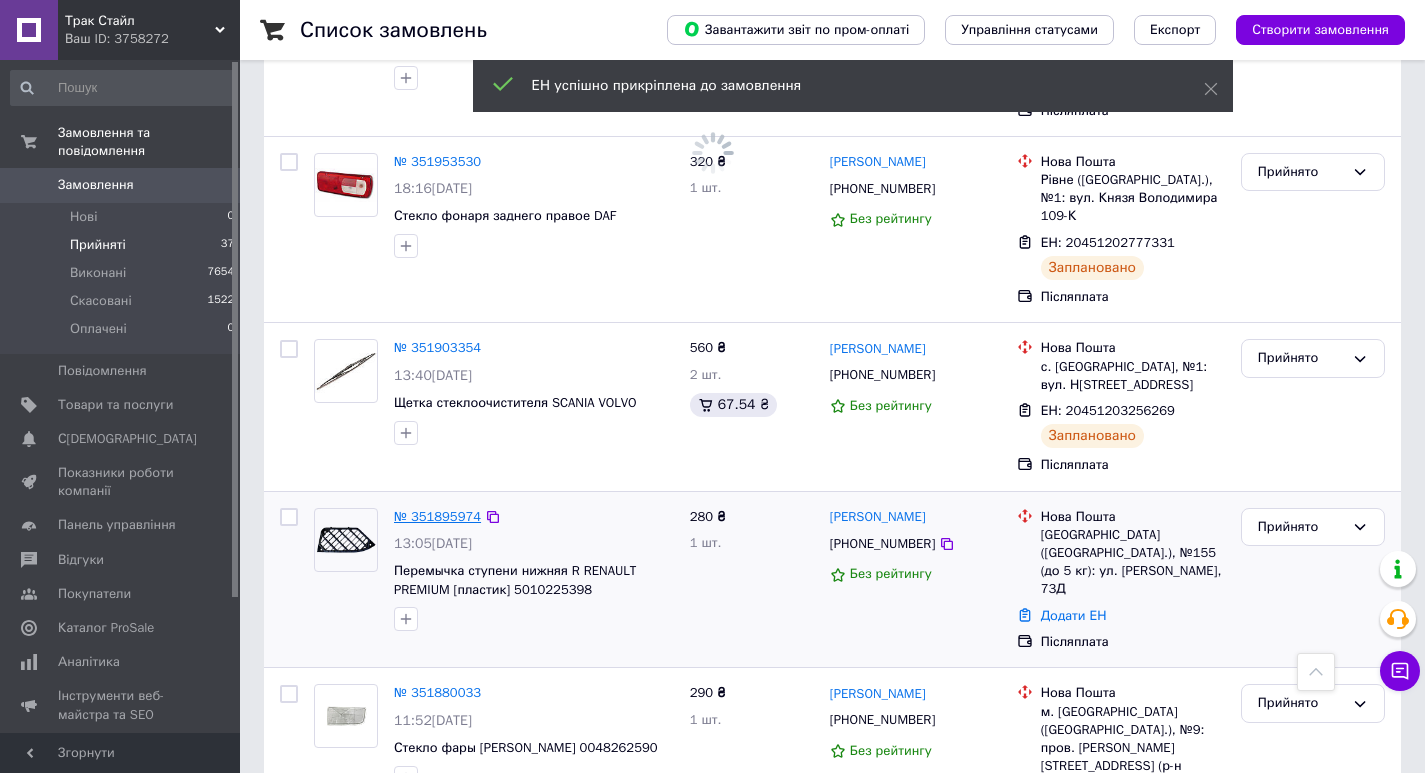 click on "№ 351895974" at bounding box center [437, 516] 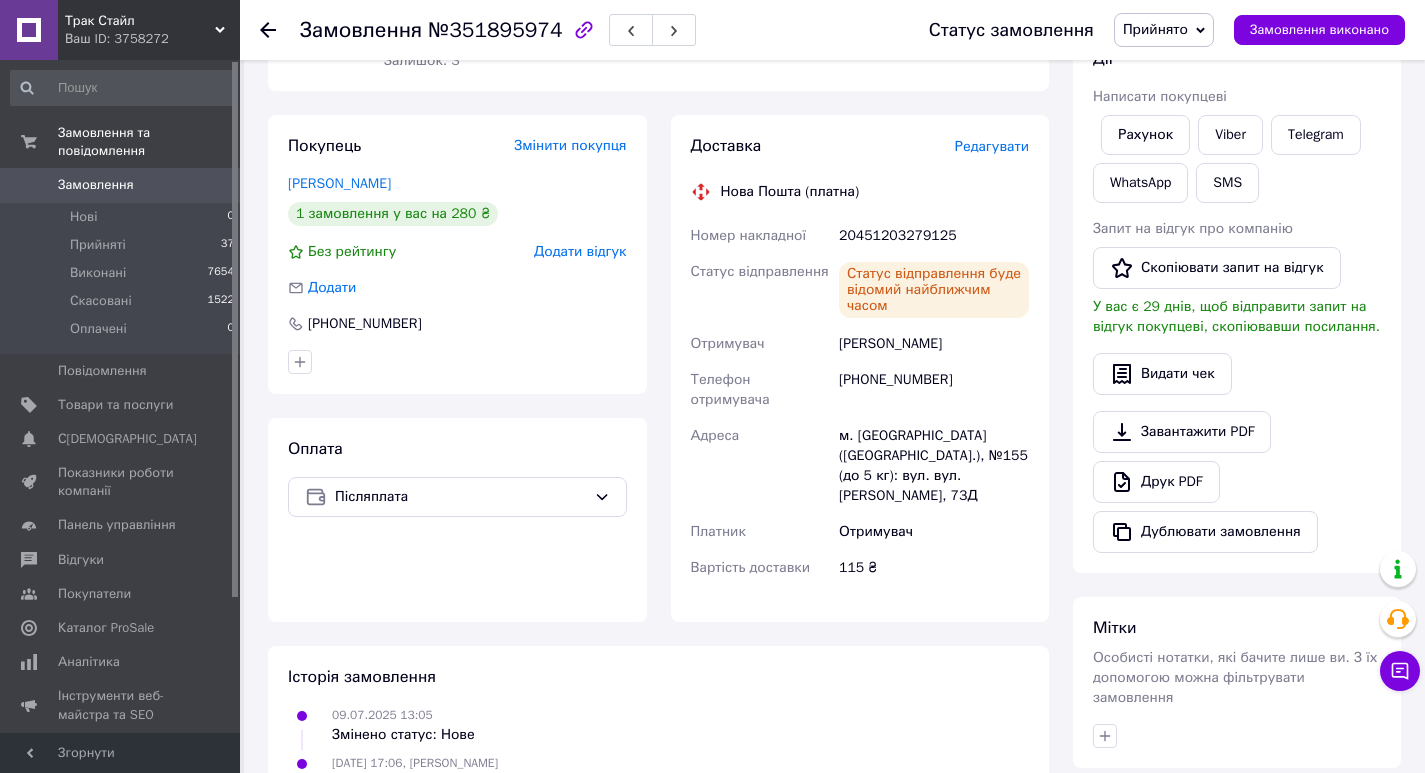 scroll, scrollTop: 292, scrollLeft: 0, axis: vertical 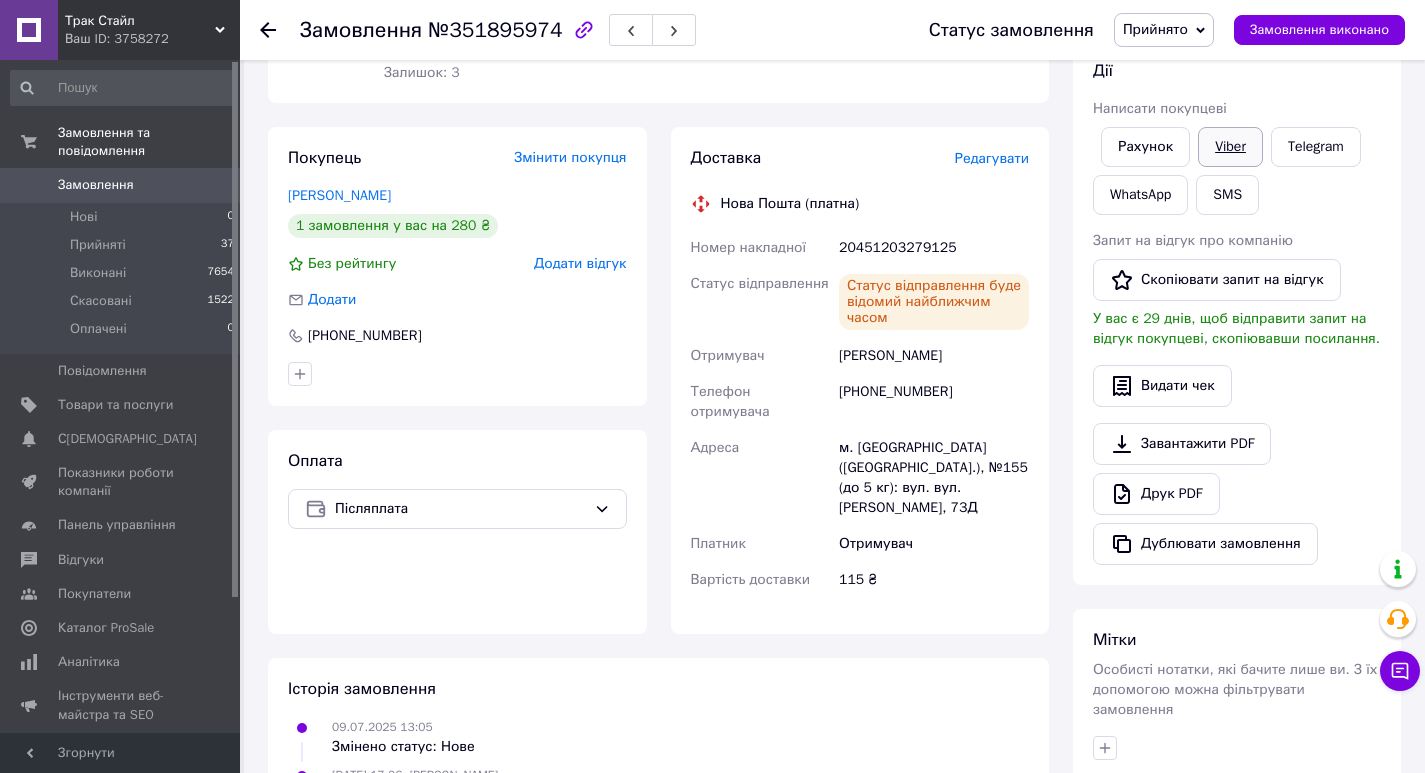 click on "Viber" at bounding box center [1230, 147] 